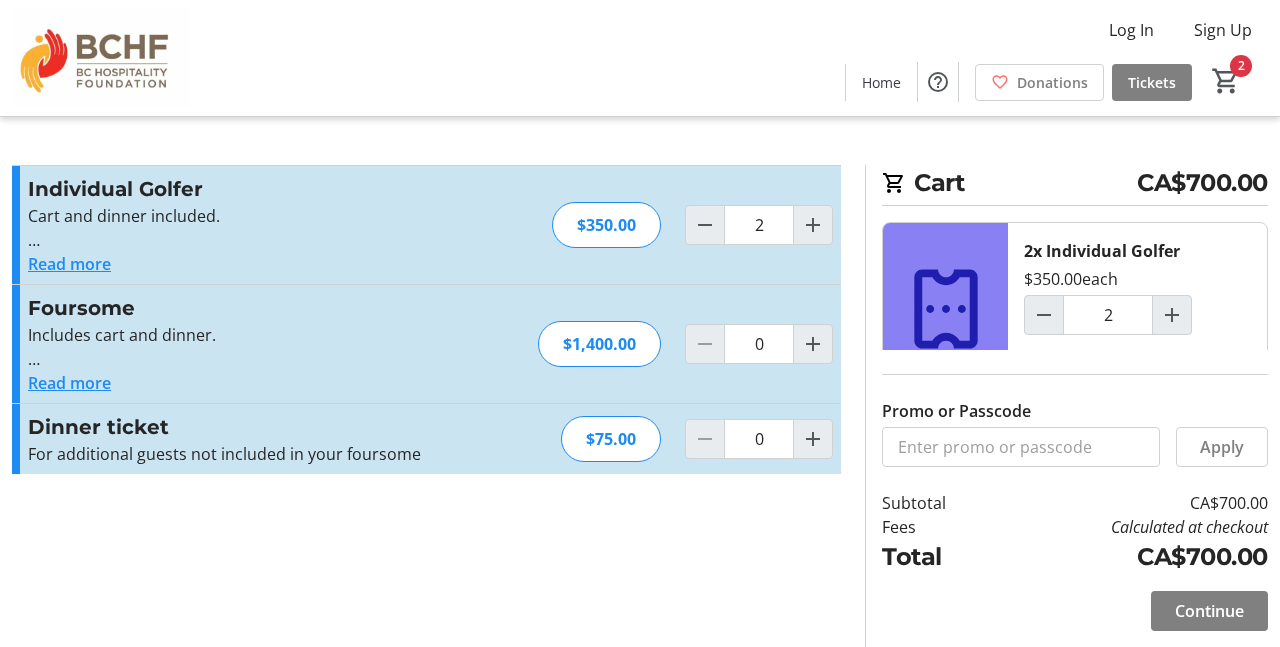 scroll, scrollTop: 0, scrollLeft: 0, axis: both 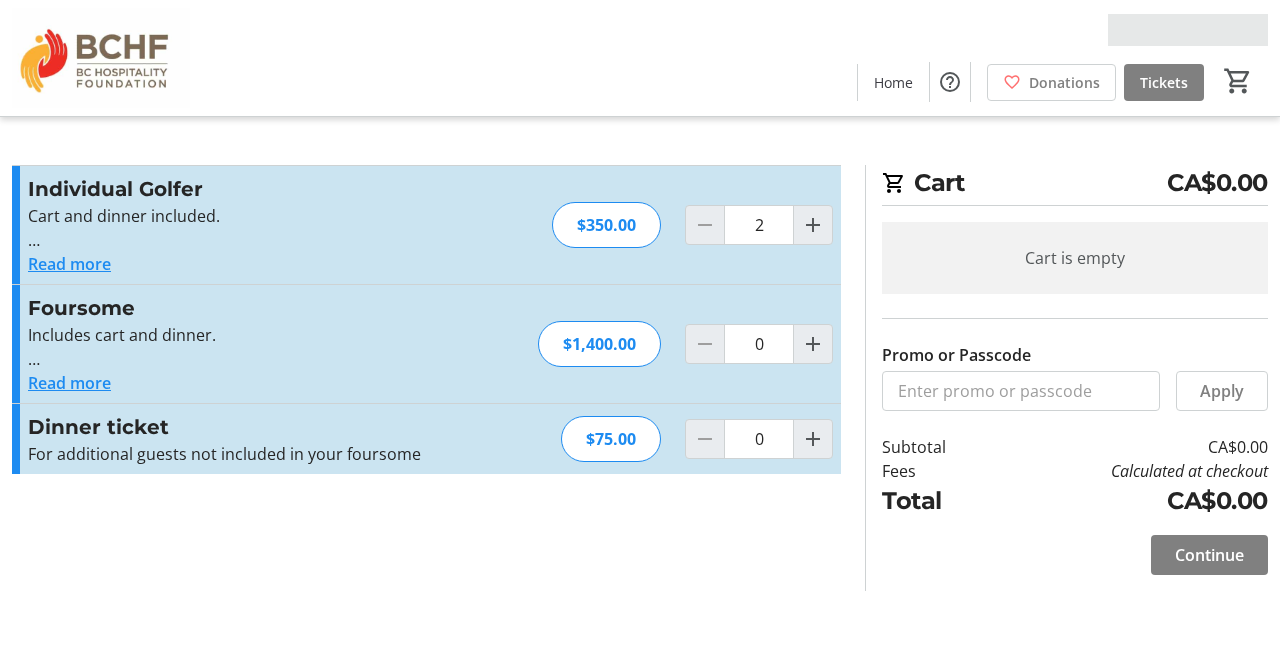 type on "0" 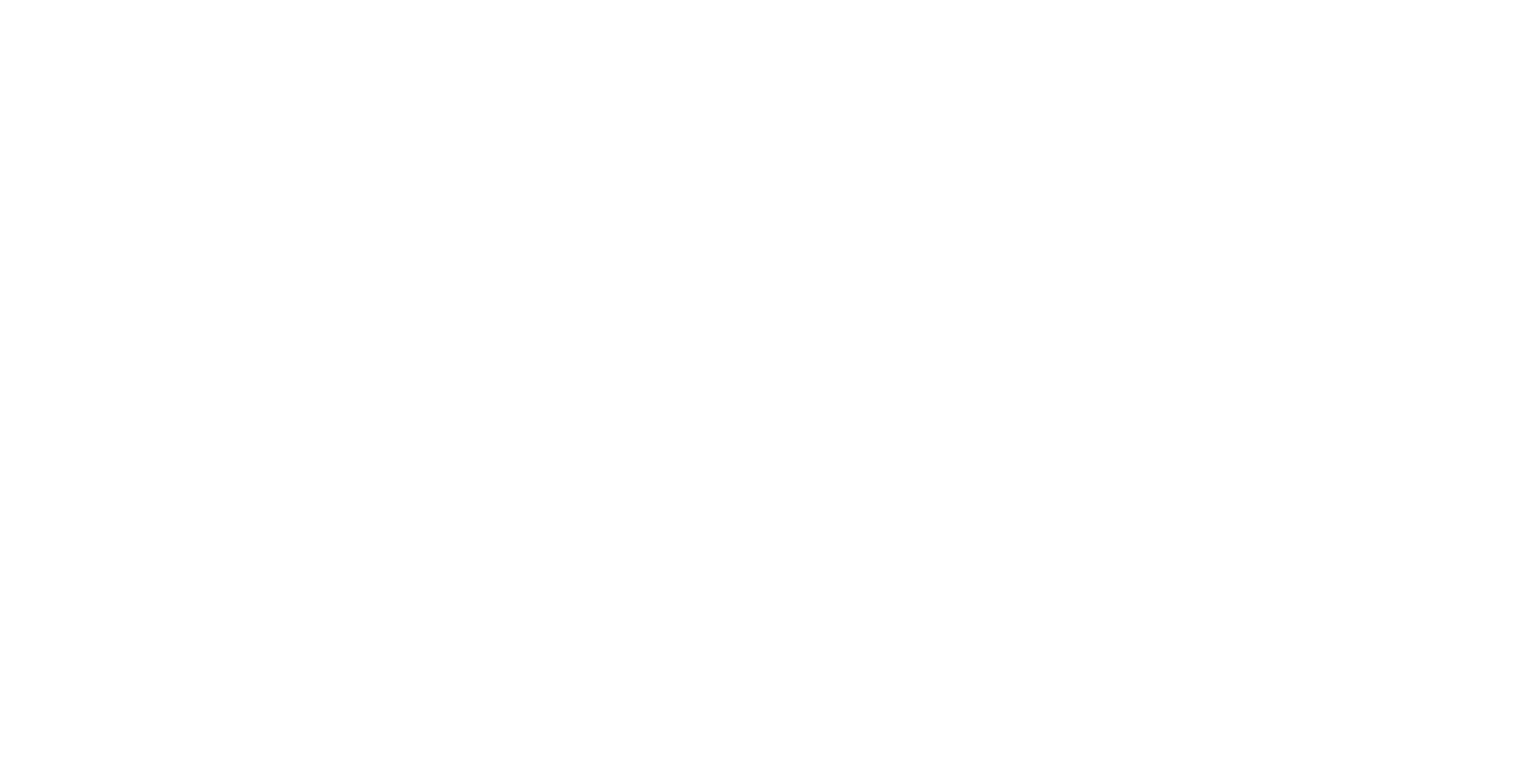 scroll, scrollTop: 0, scrollLeft: 0, axis: both 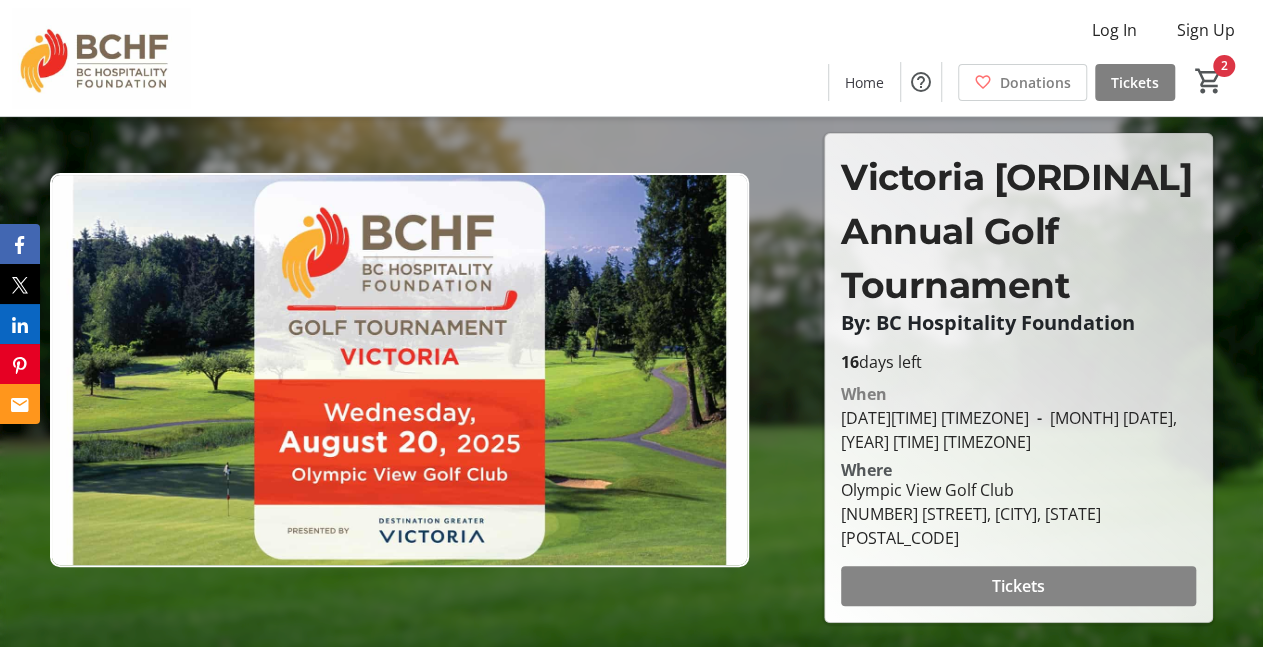 click at bounding box center (1018, 586) 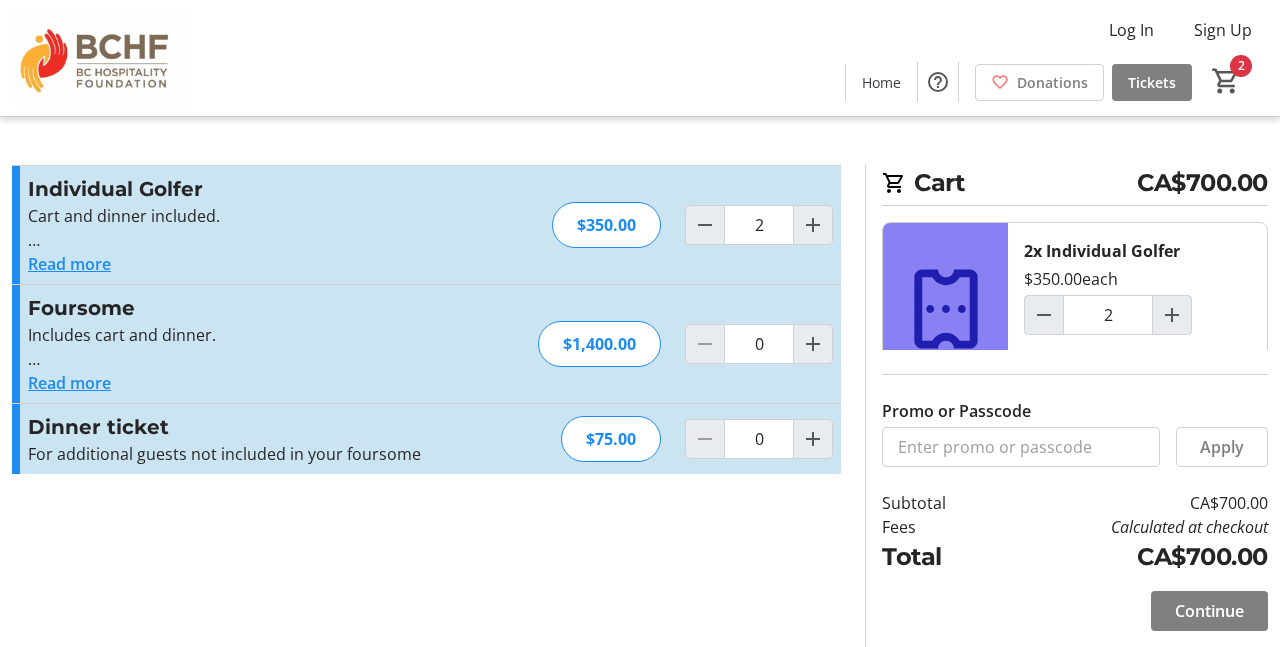 drag, startPoint x: 1125, startPoint y: 587, endPoint x: 1115, endPoint y: 581, distance: 11.661903 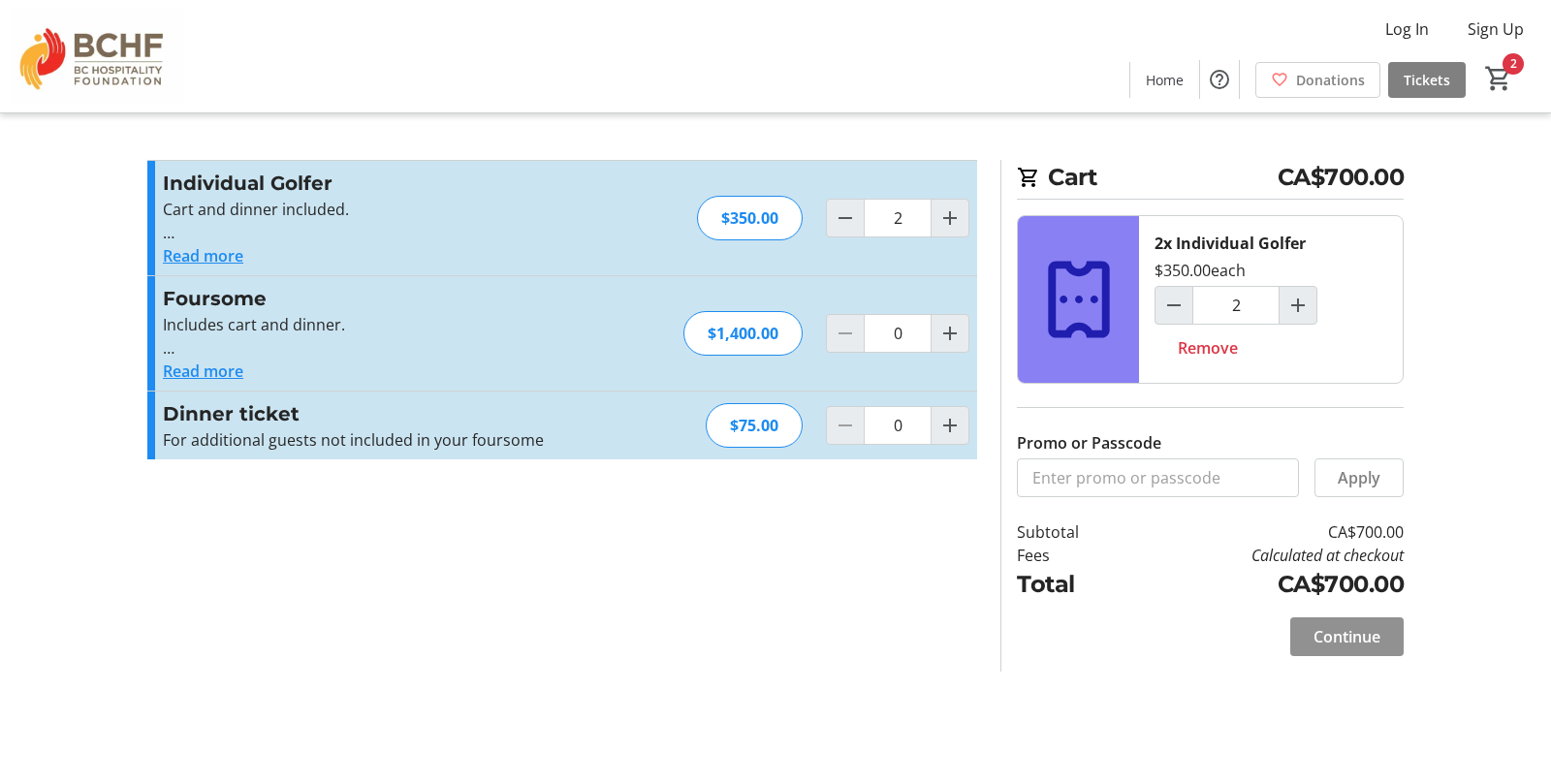 click 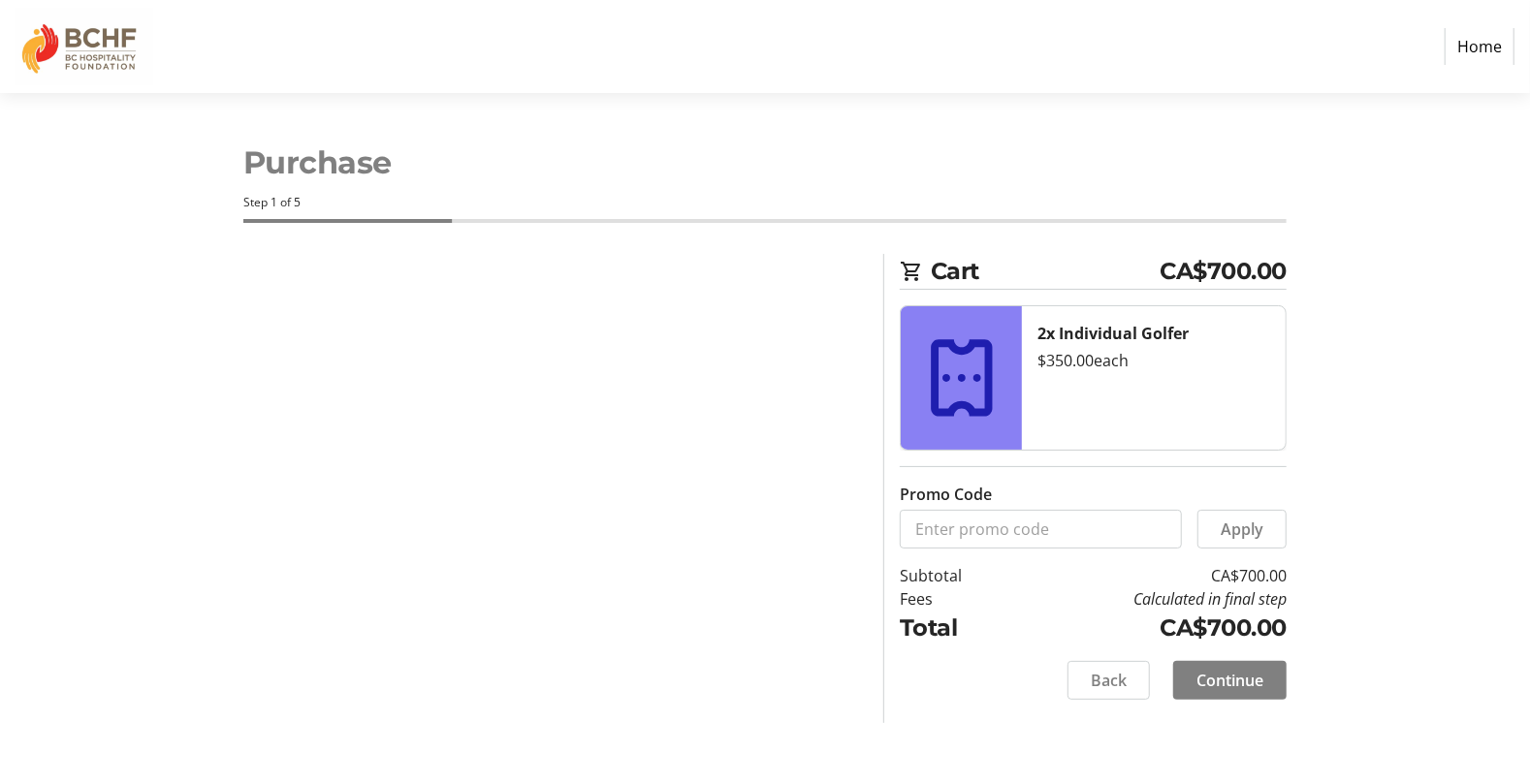 select on "CA" 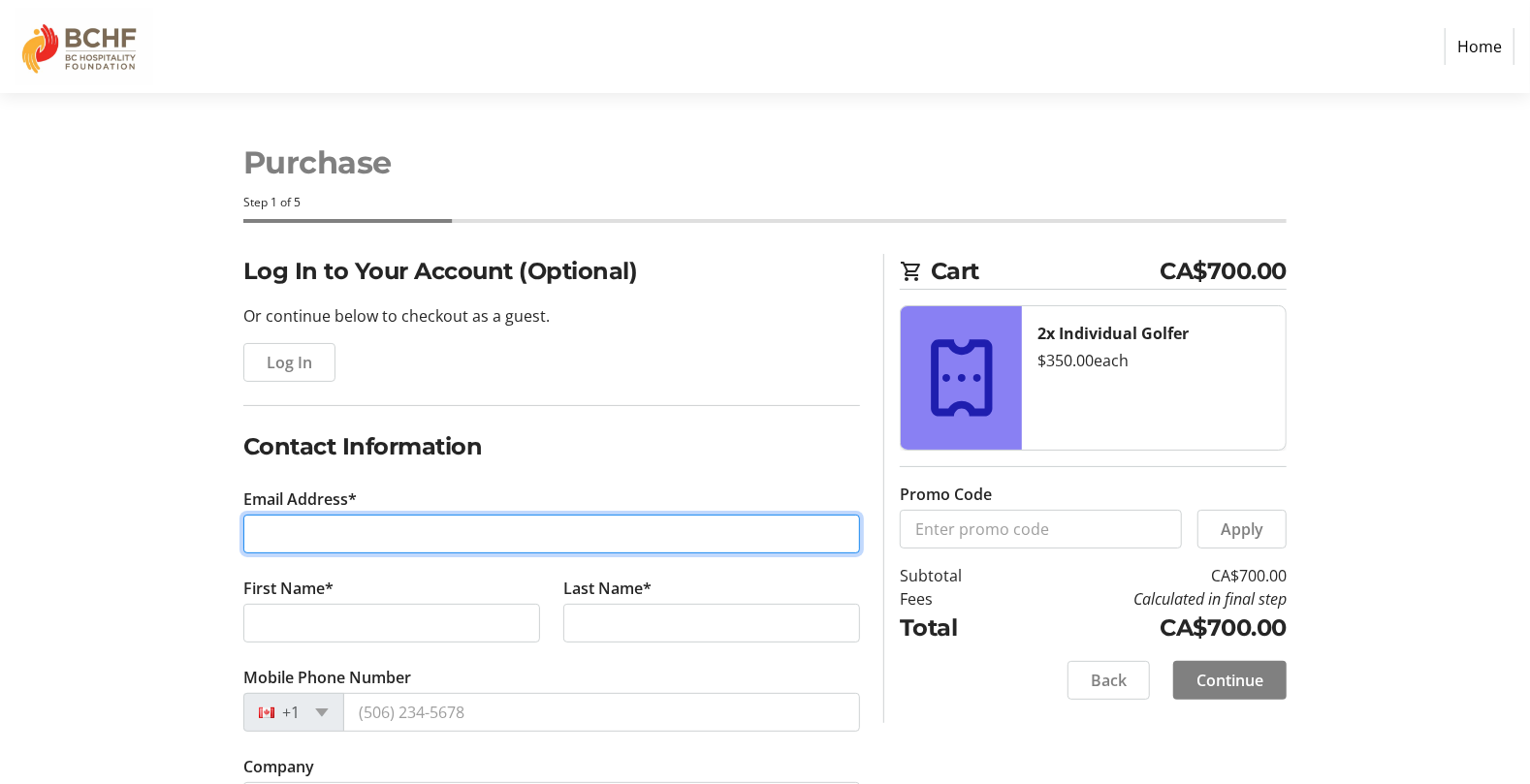 click on "Email Address*" at bounding box center [552, 534] 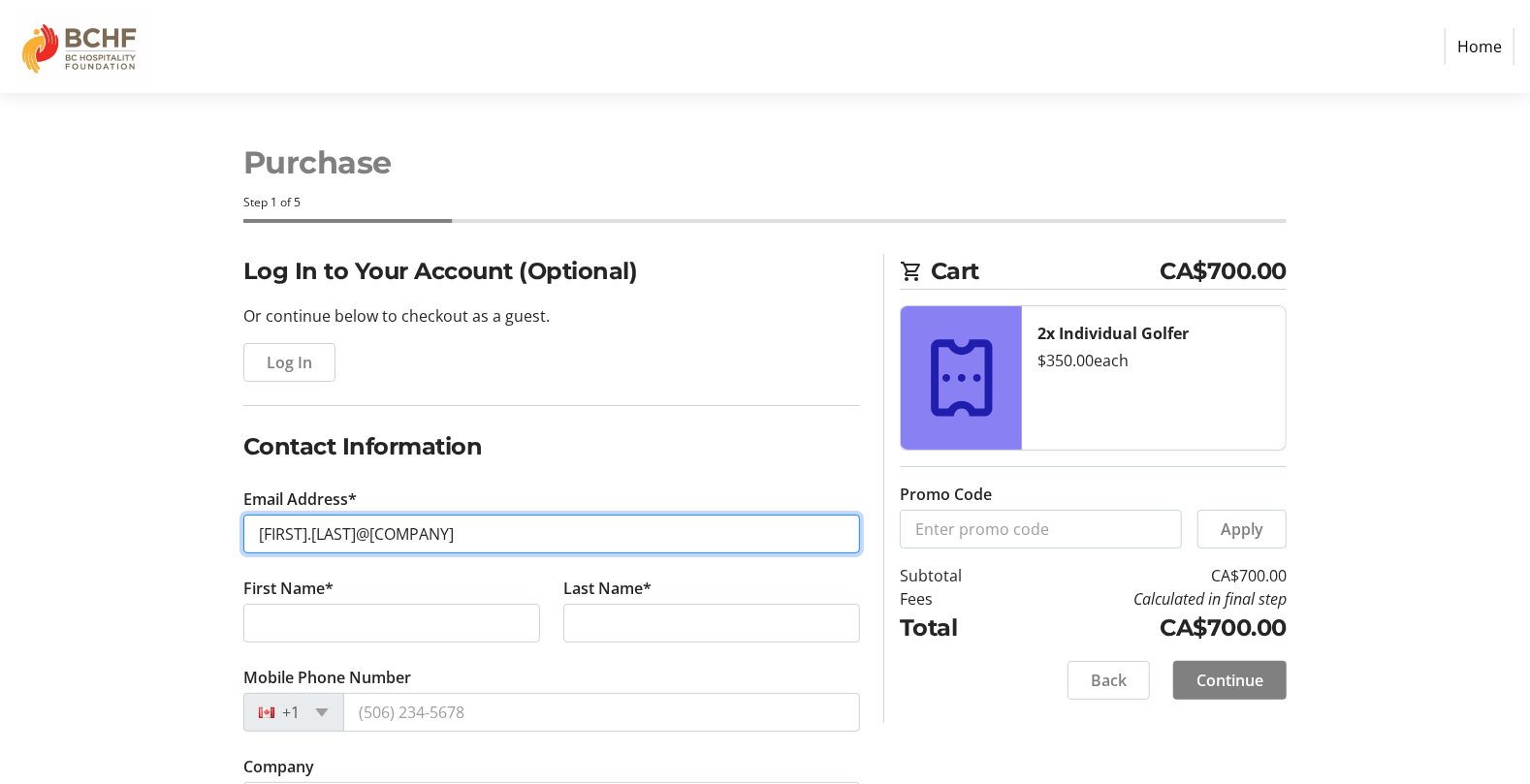 type on "[FIRST].[LAST]@[COMPANY]" 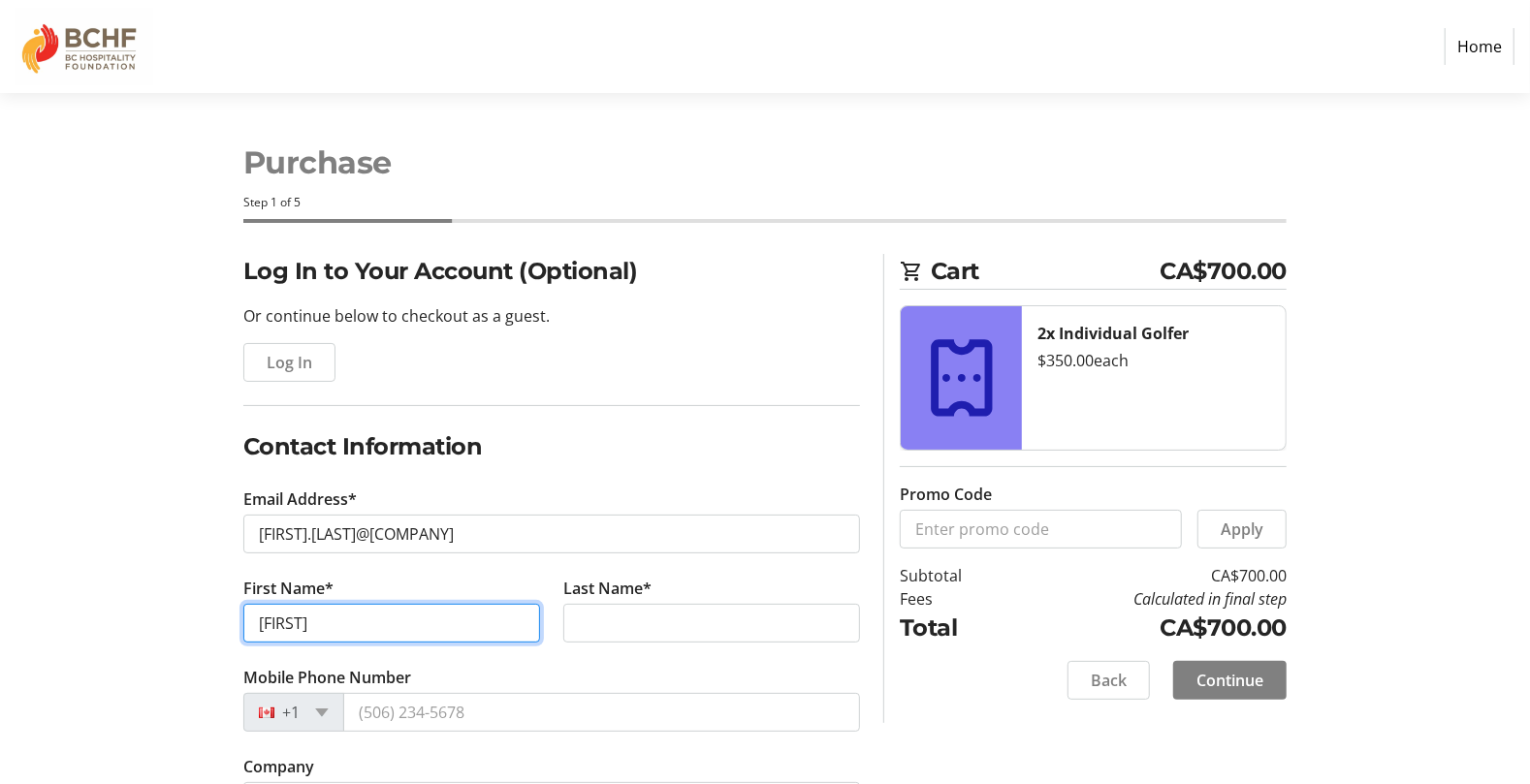 type on "[FIRST]" 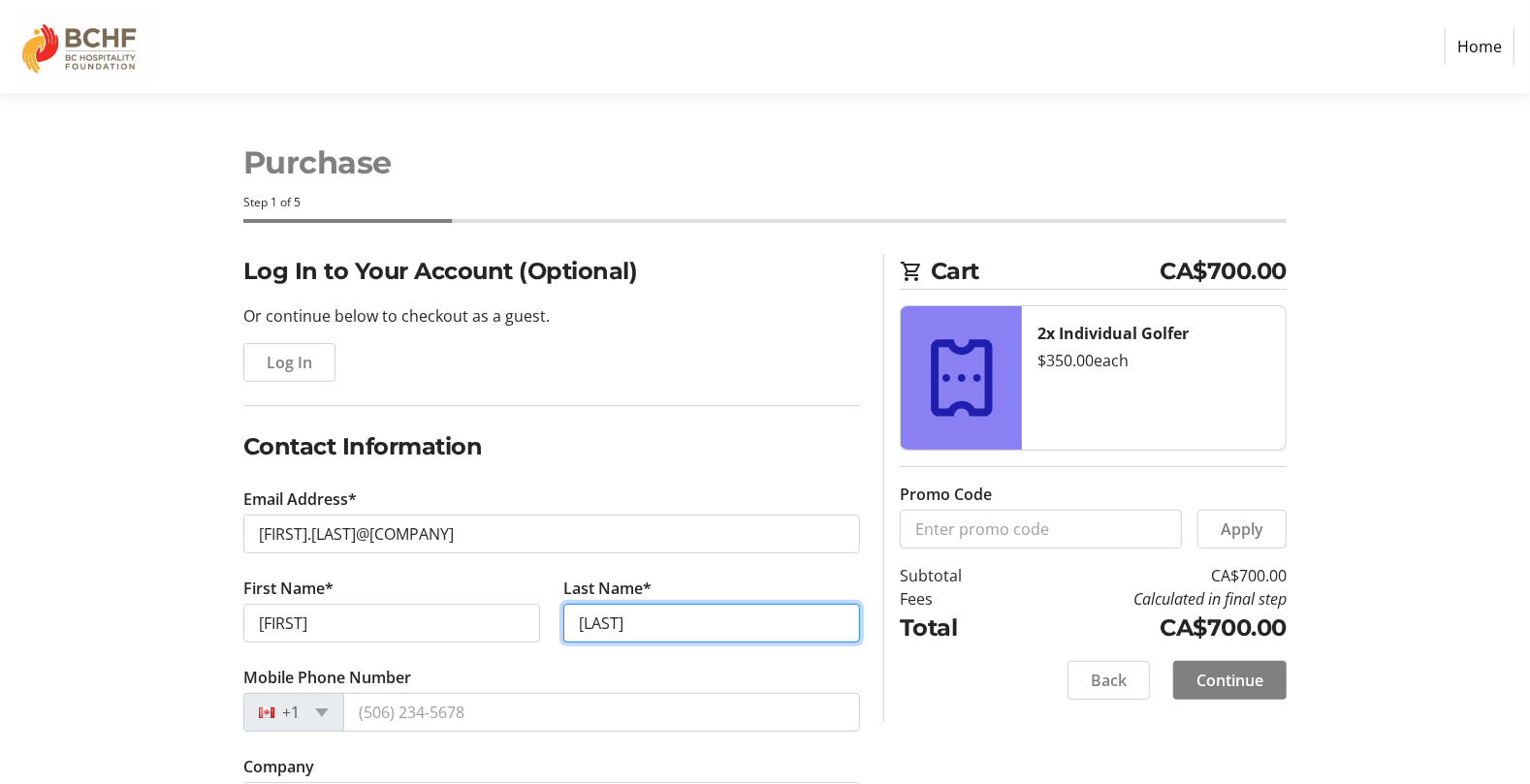 type on "[LAST]" 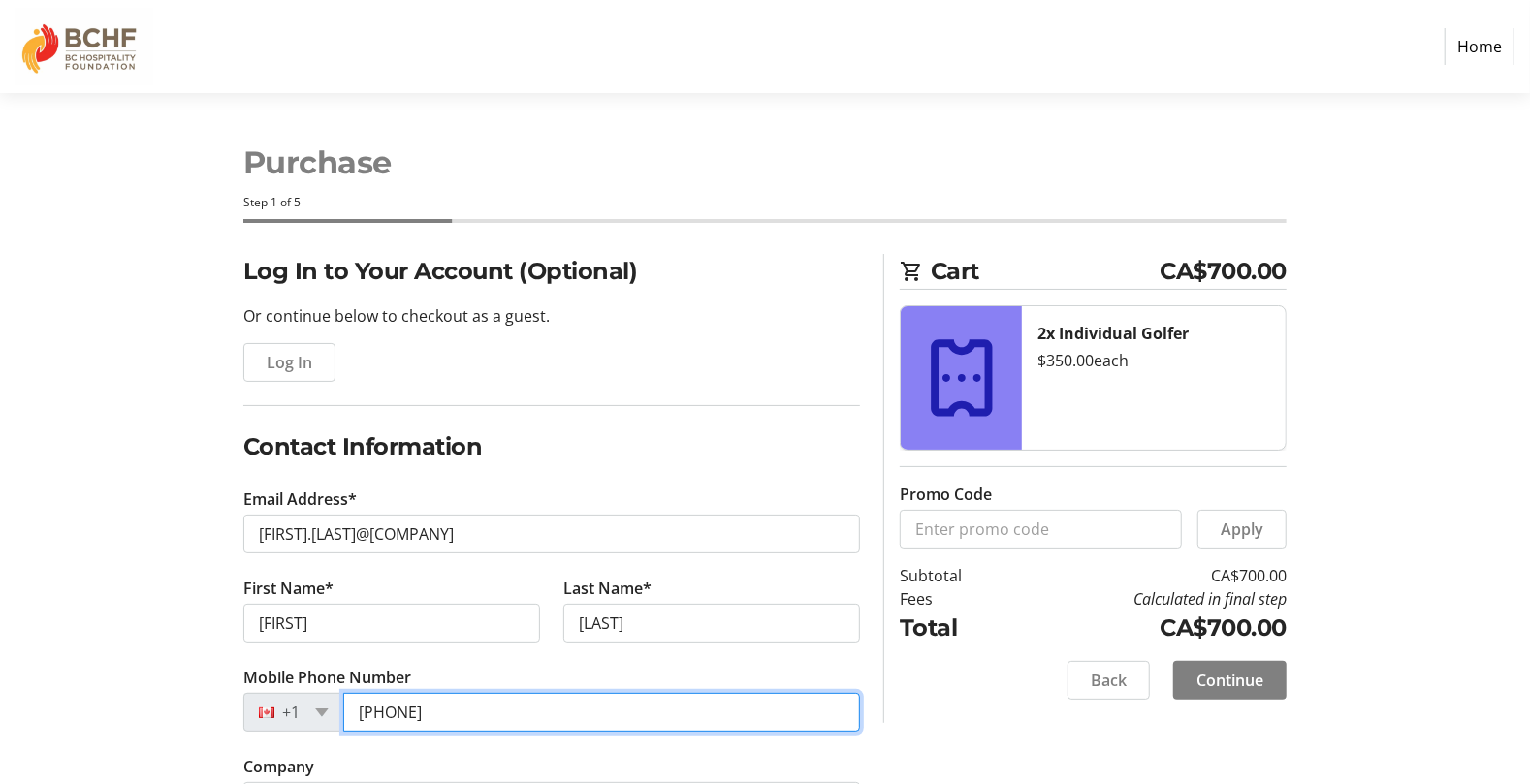 type on "[PHONE]" 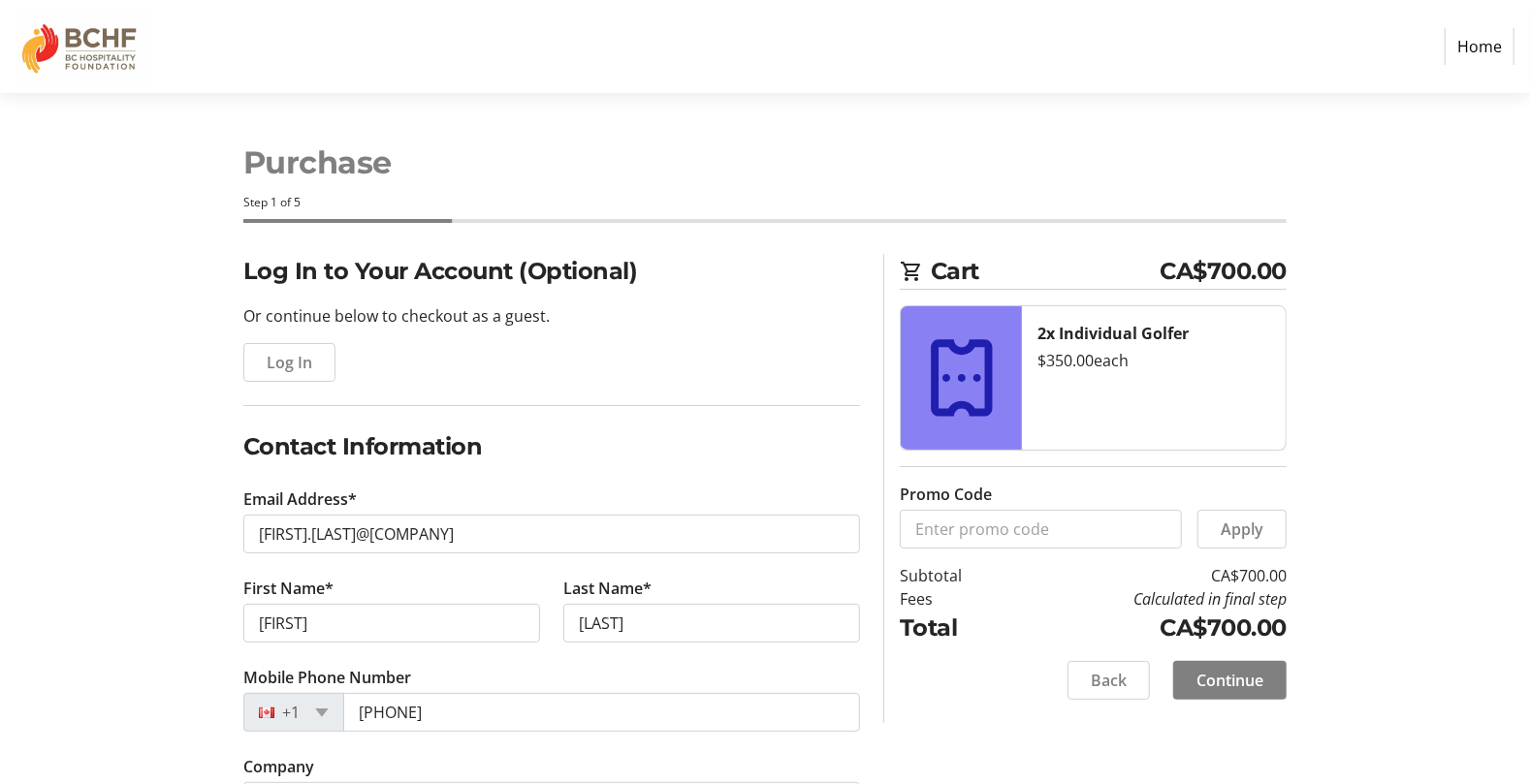 click on "Contact Information Email Address* [EMAIL] First Name* [FIRST] Last Name* [LAST] Mobile Phone Number [PHONE] Company 0 / 60 characters Donate anonymously Mailing Address Address Line 1* Address Line 2 City* State/Province* State or Province State or Province Alberta British Columbia Manitoba New Brunswick Newfoundland and Labrador Nova Scotia Ontario Prince Edward Island Quebec Saskatchewan Northwest Territories Nunavut Yukon Zip Code/Postal Code* Country* Country Country Afghanistan Åland Islands Albania Algeria American Samoa Andorra Angola Anguilla Antarctica Antigua and Barbuda Argentina Armenia Aruba Australia Austria Azerbaijan The Bahamas" 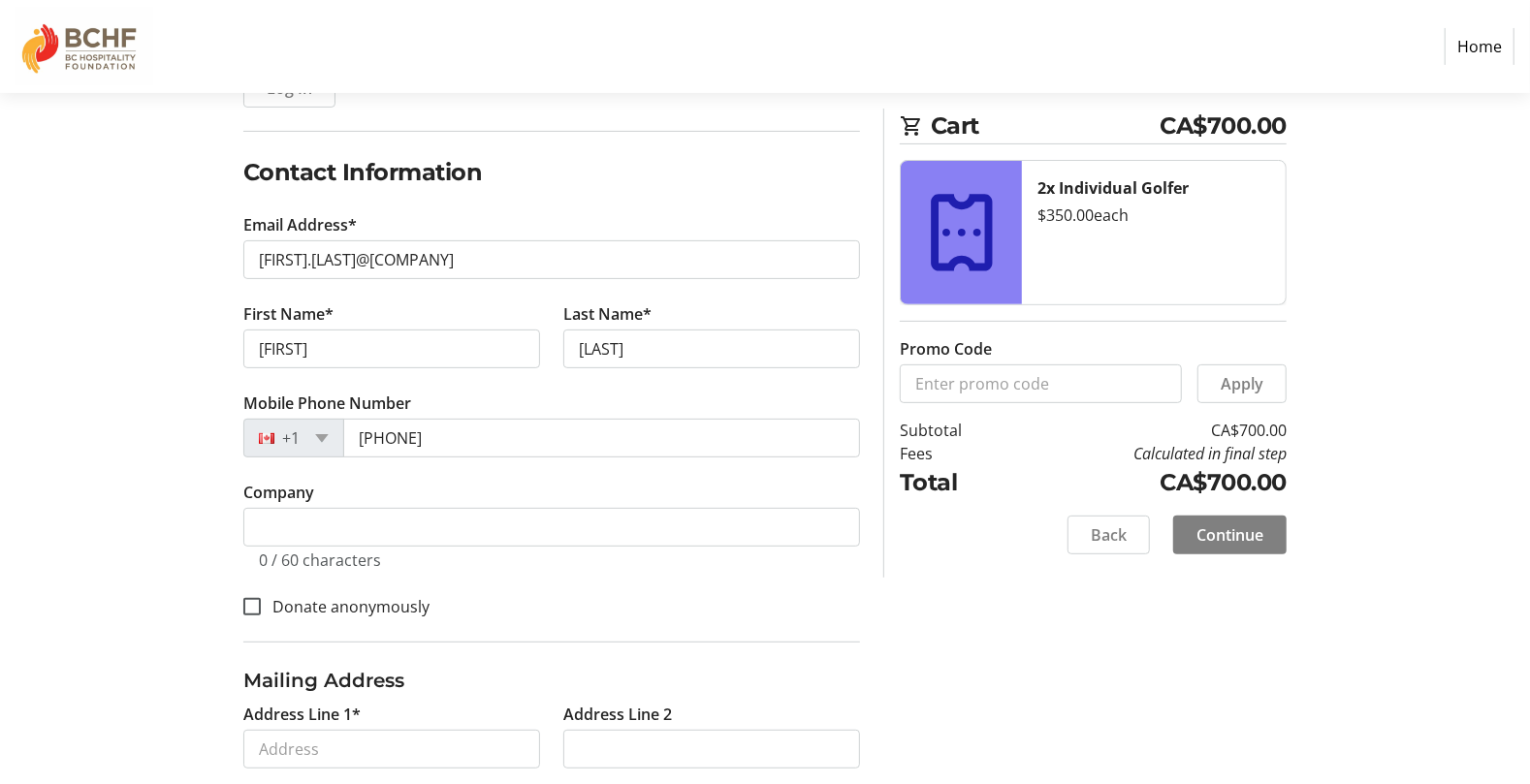 scroll, scrollTop: 305, scrollLeft: 0, axis: vertical 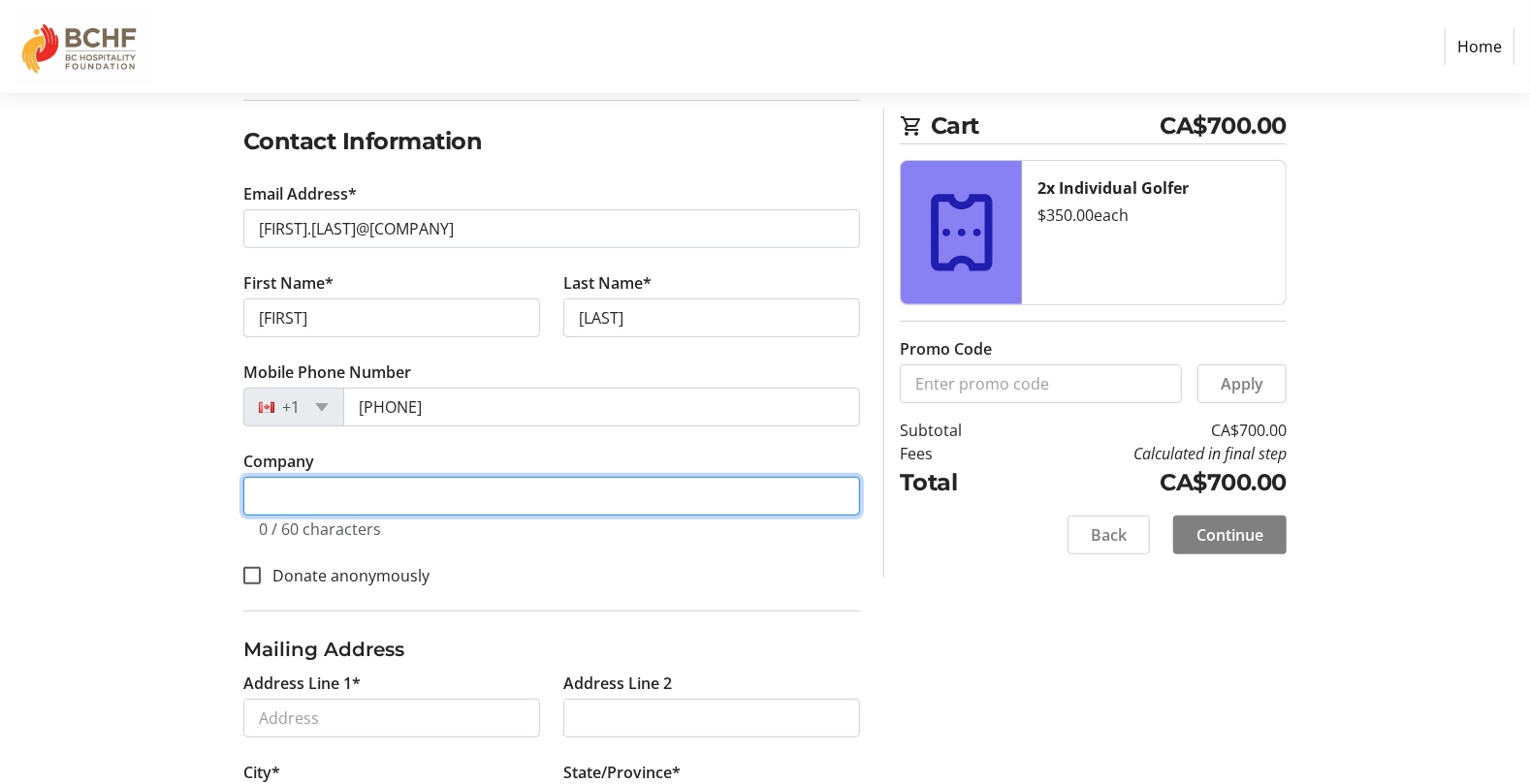 click on "Company" at bounding box center [552, 496] 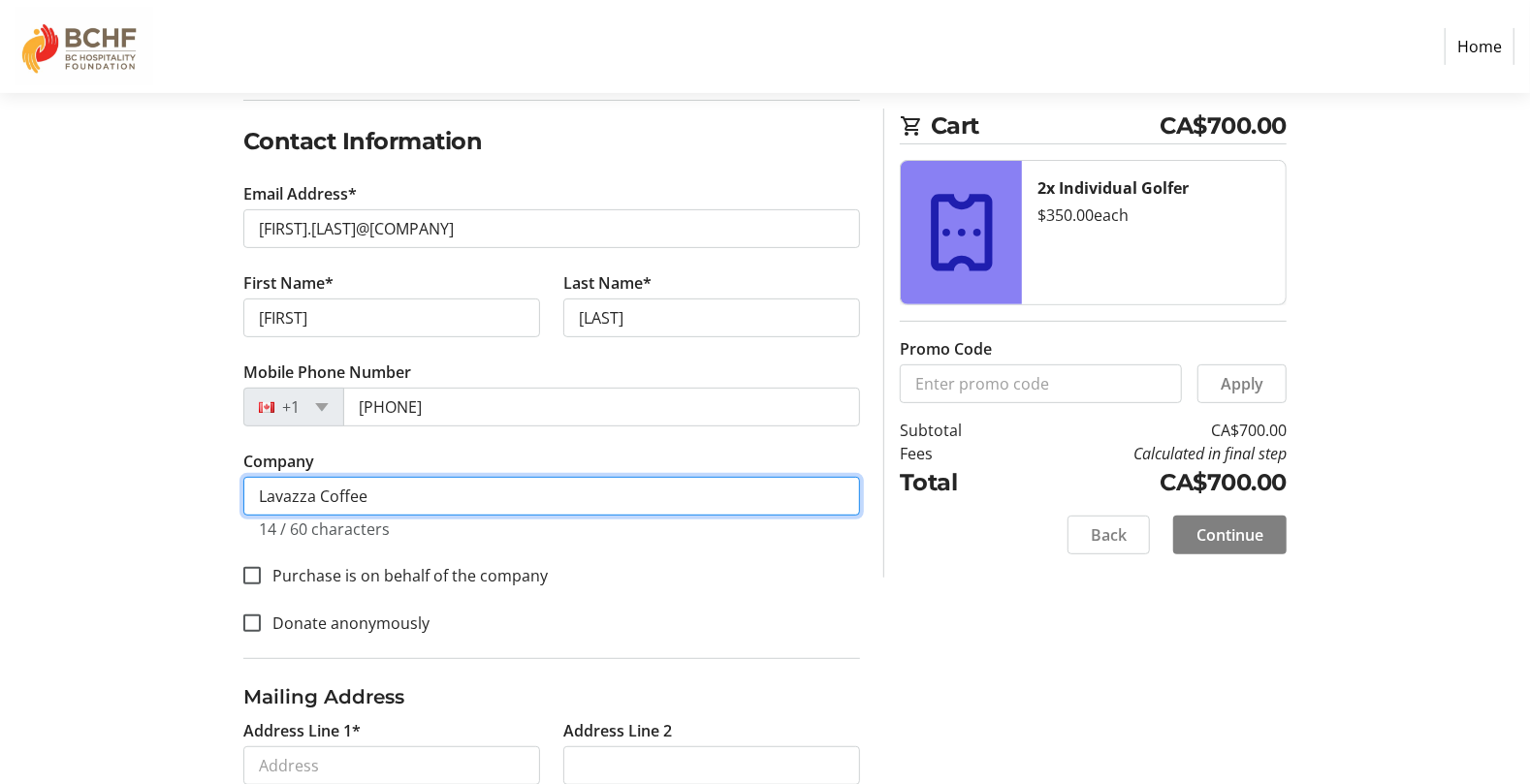 type on "Lavazza Coffee" 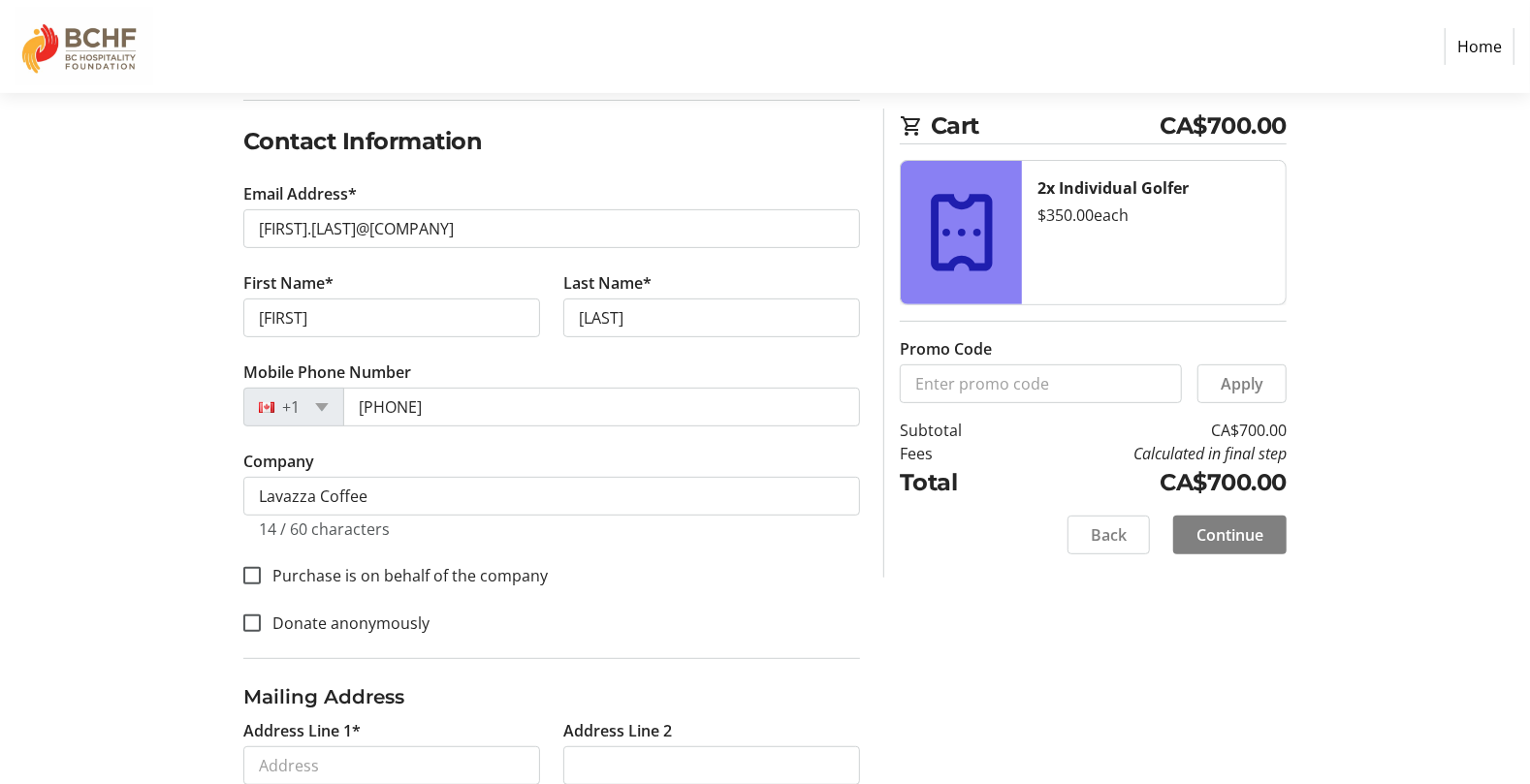 click on "Contact Information Email Address* [EMAIL] First Name* [FIRST] Last Name* [LAST] Mobile Phone Number [PHONE] Company Lavazza Coffee 14 / 60 characters Purchase is on behalf of the company Donate anonymously Mailing Address Address Line 1* Address Line 2 City* State/Province* State or Province State or Province Alberta British Columbia Manitoba New Brunswick Newfoundland and Labrador Nova Scotia Ontario Prince Edward Island Quebec Saskatchewan Northwest Territories Nunavut Yukon Zip Code/Postal Code* Country* Country Country Afghanistan Åland Islands Albania Algeria American Samoa Andorra Angola Anguilla Antarctica Antigua and Barbuda Argentina Armenia Aruba Australia Austria Azerbaijan The Bahamas Bahrain Bangladesh Barbados Belarus Belgium Belize Benin Bermuda Bhutan Bolivia Bonaire Brazil" 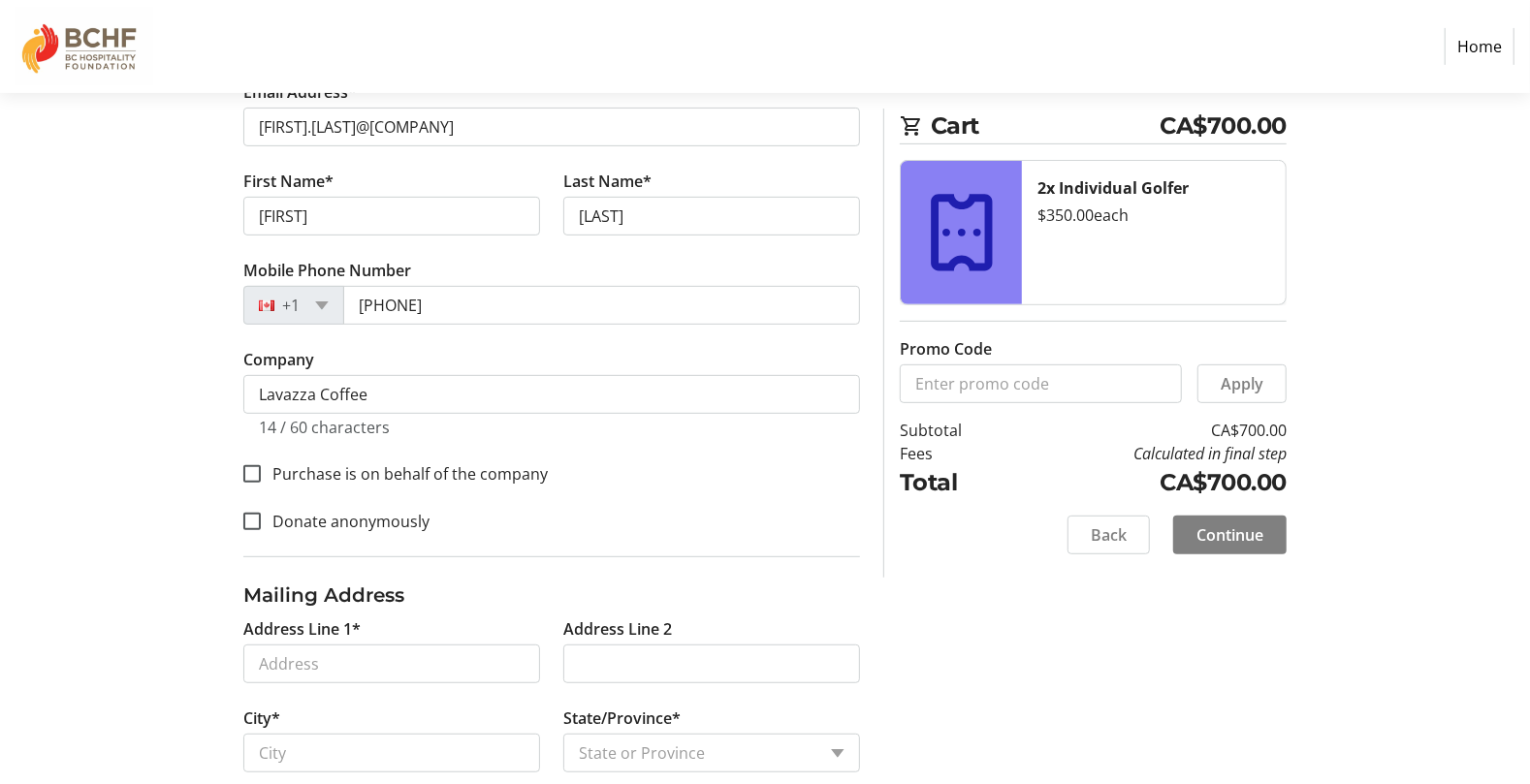 scroll, scrollTop: 509, scrollLeft: 0, axis: vertical 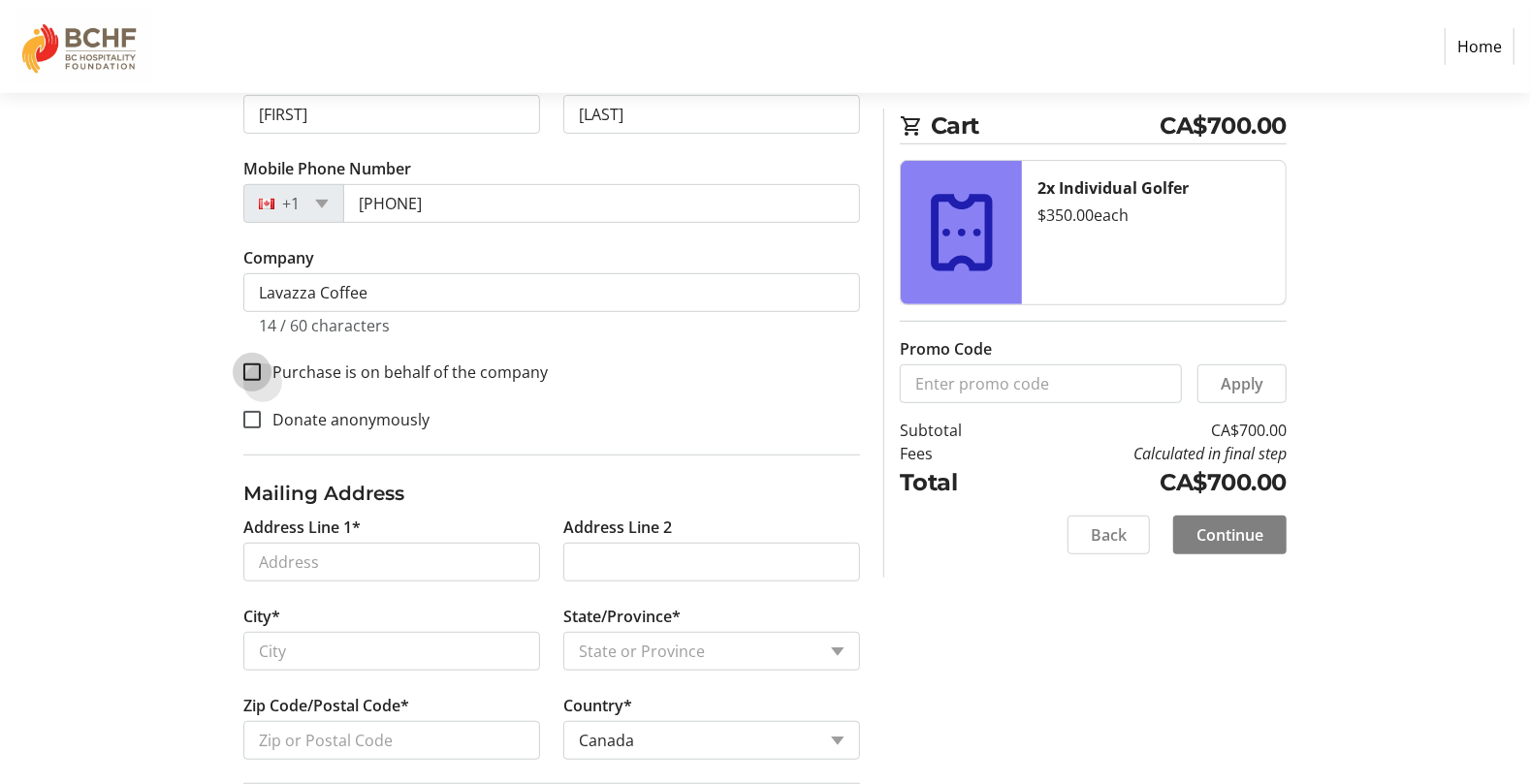 click on "Purchase is on behalf of the company" at bounding box center (252, 372) 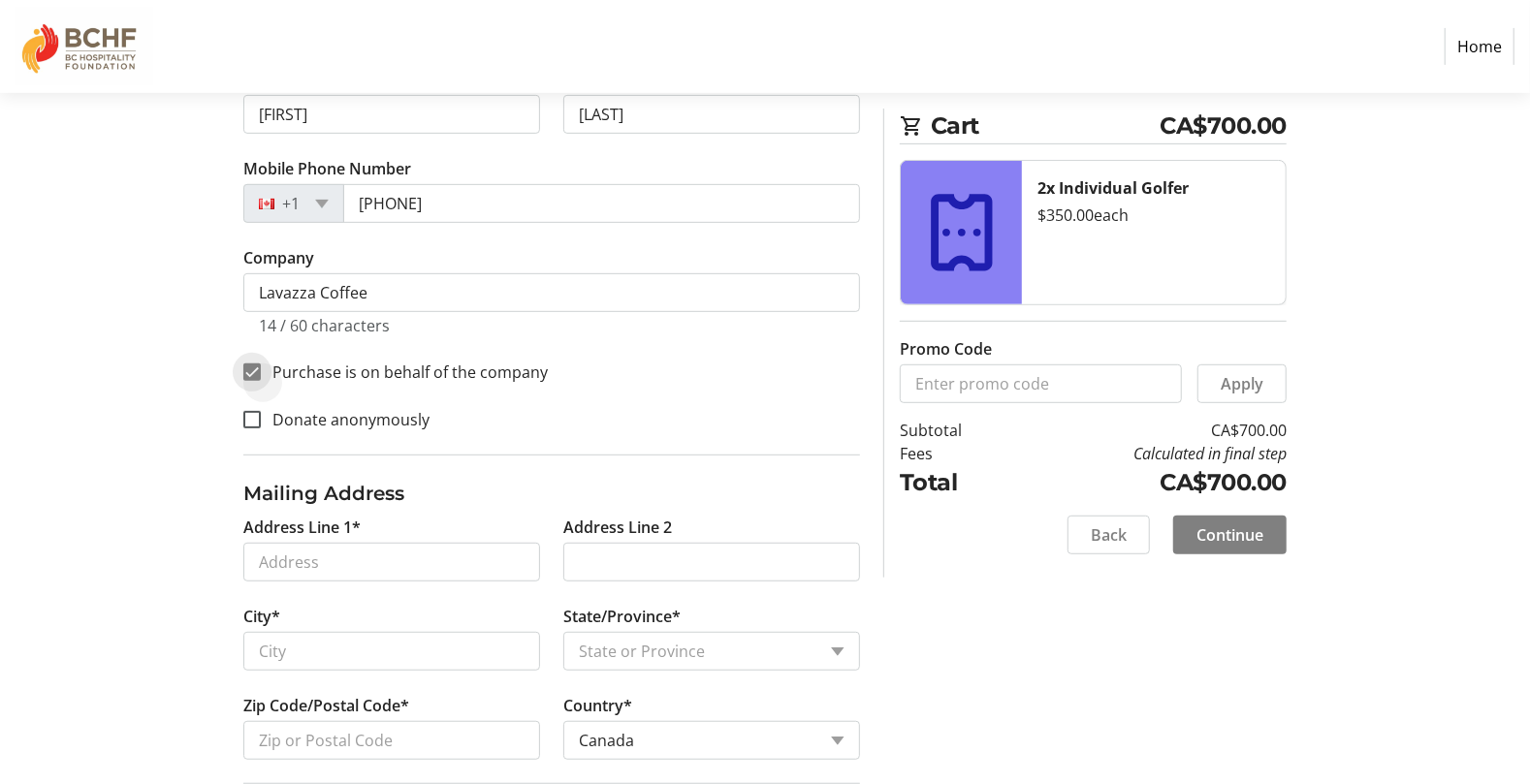 checkbox on "true" 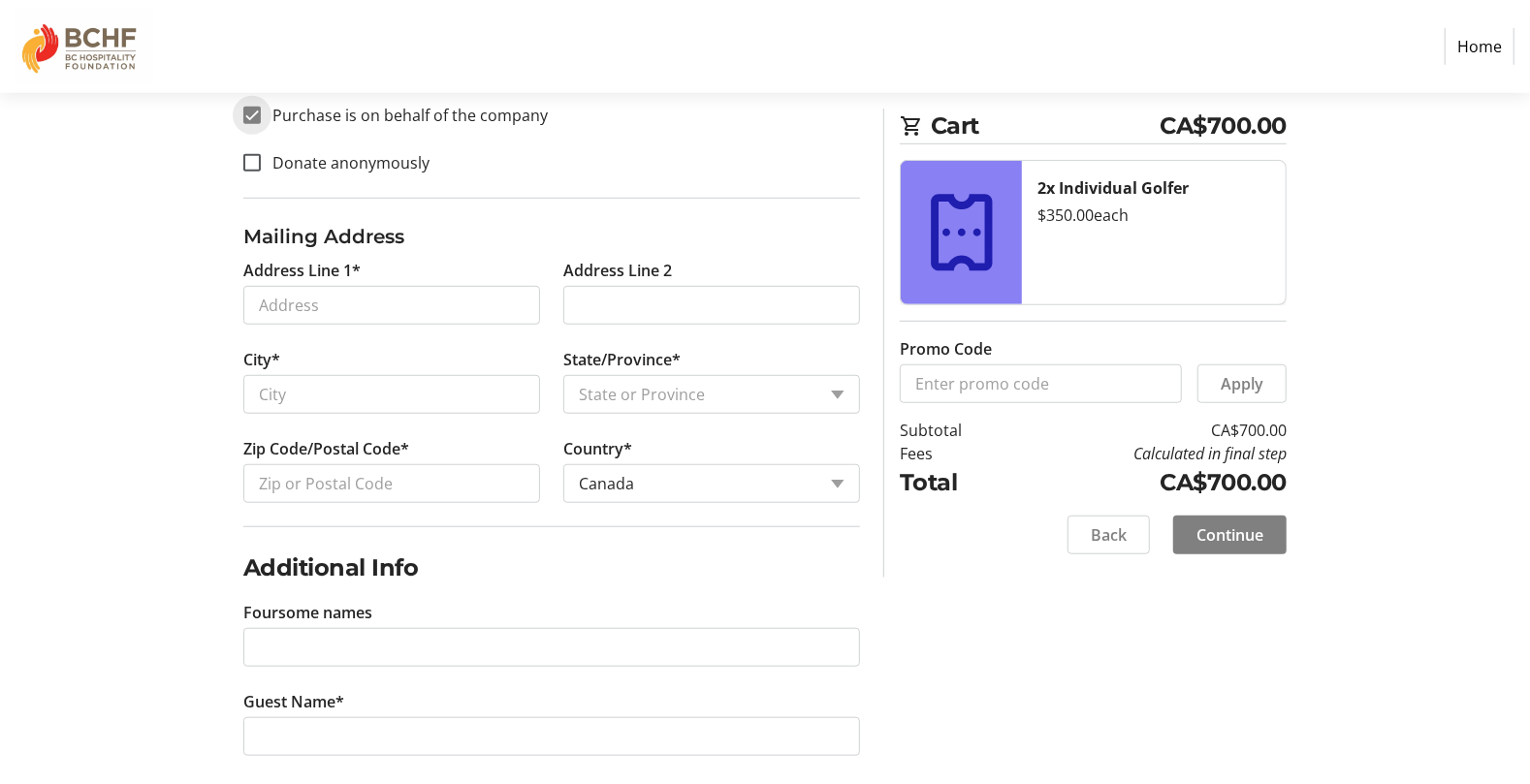 scroll, scrollTop: 781, scrollLeft: 0, axis: vertical 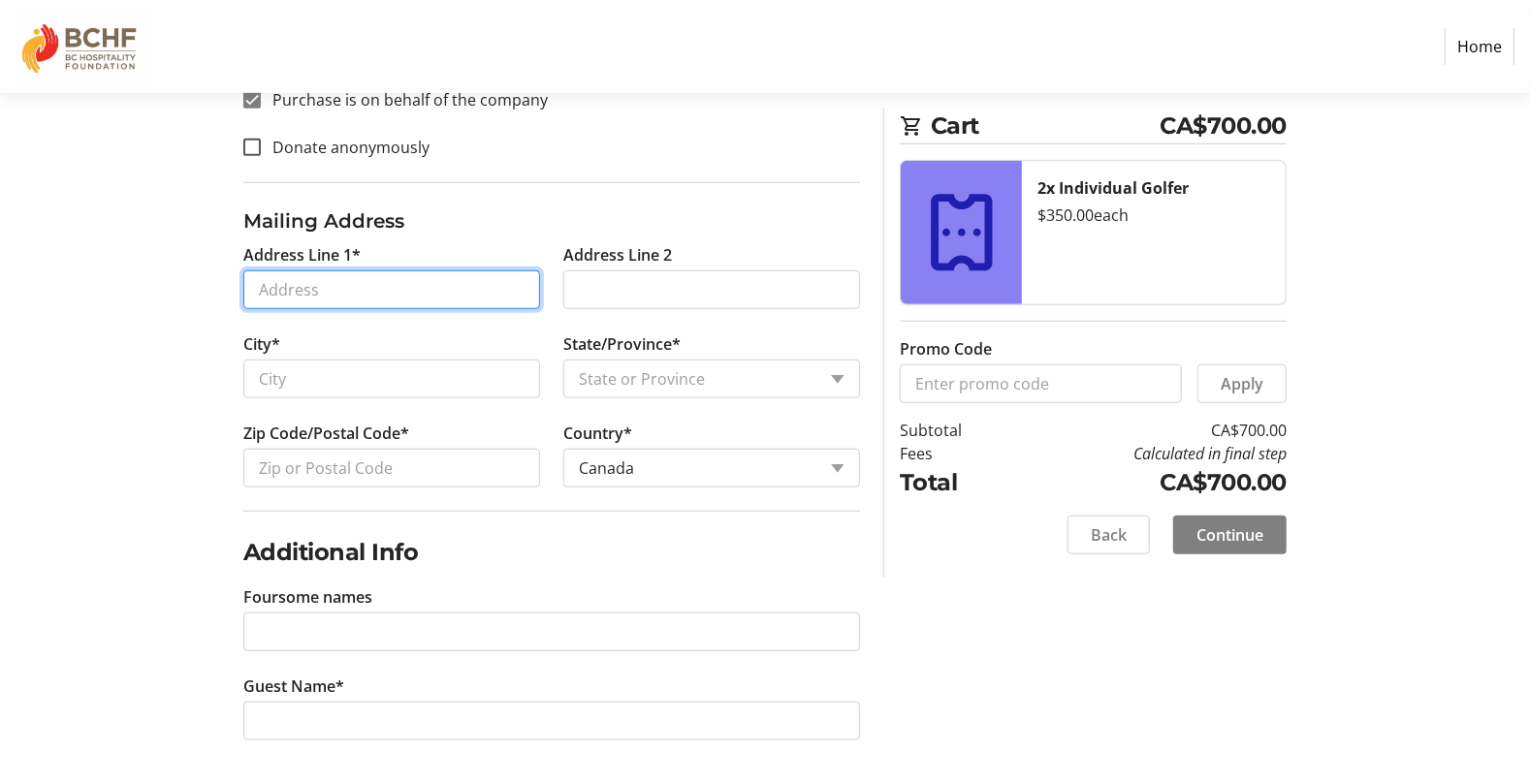 click on "Address Line 1*" at bounding box center (392, 290) 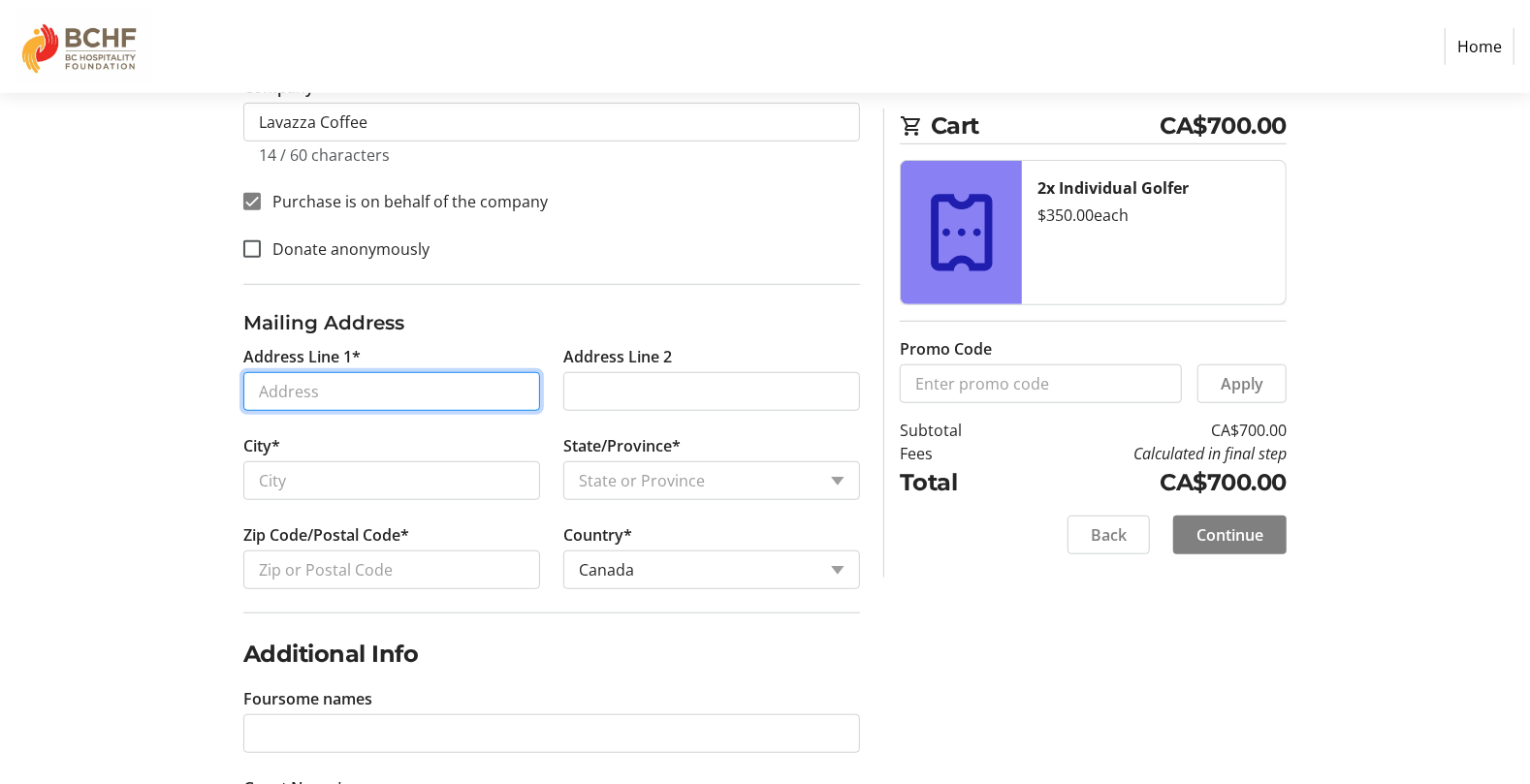 scroll, scrollTop: 781, scrollLeft: 0, axis: vertical 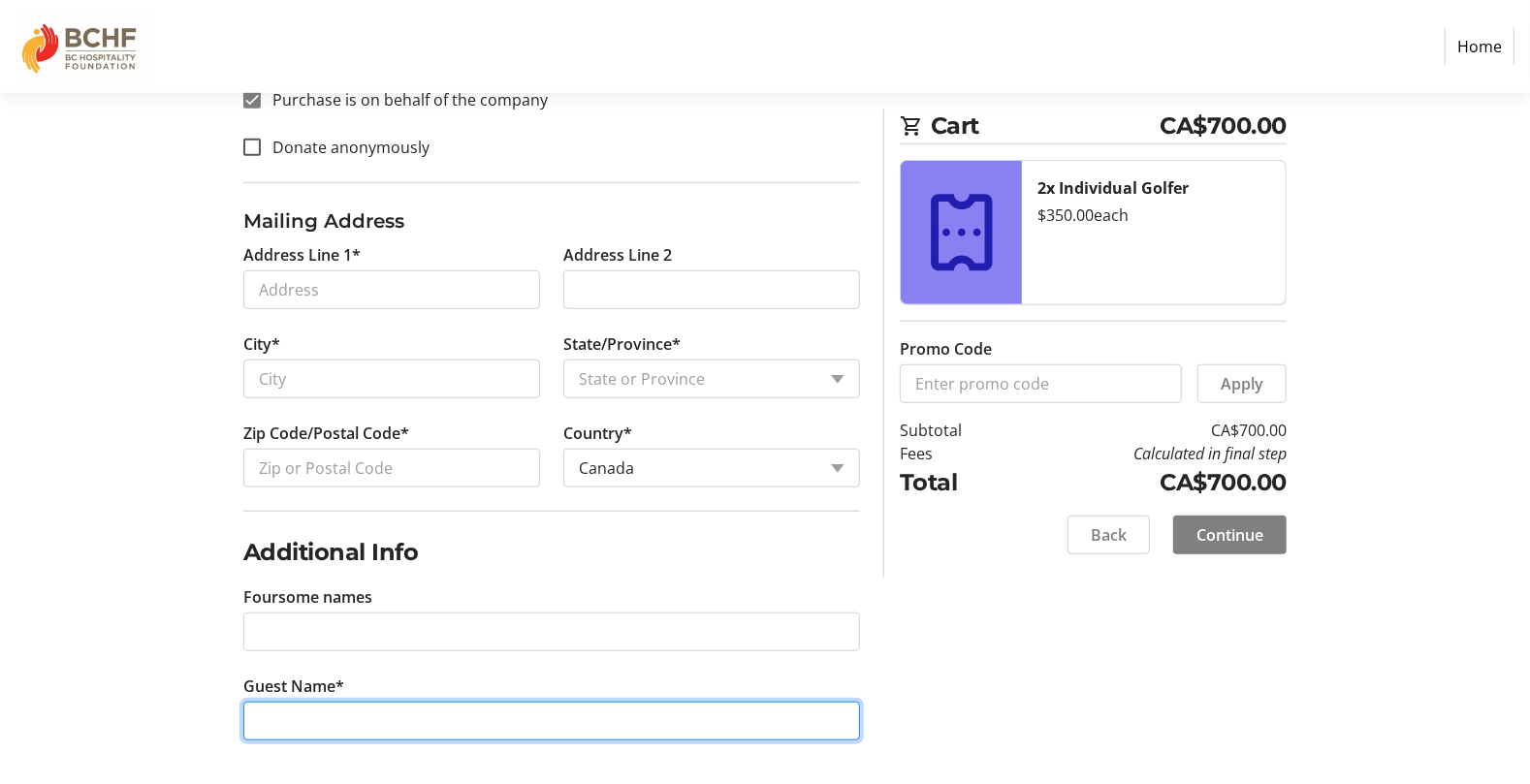 click on "Guest Name*" at bounding box center [552, 721] 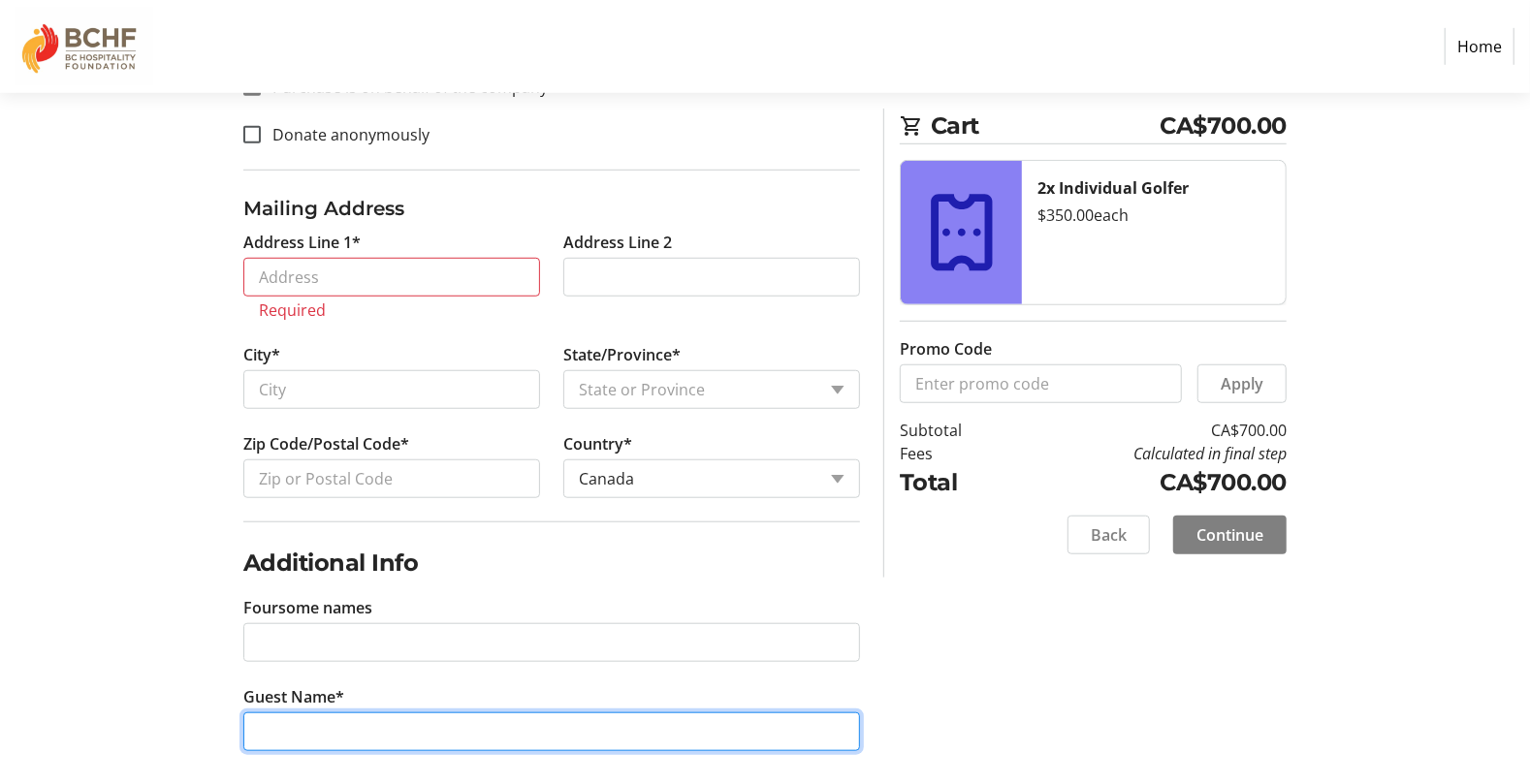 scroll, scrollTop: 804, scrollLeft: 0, axis: vertical 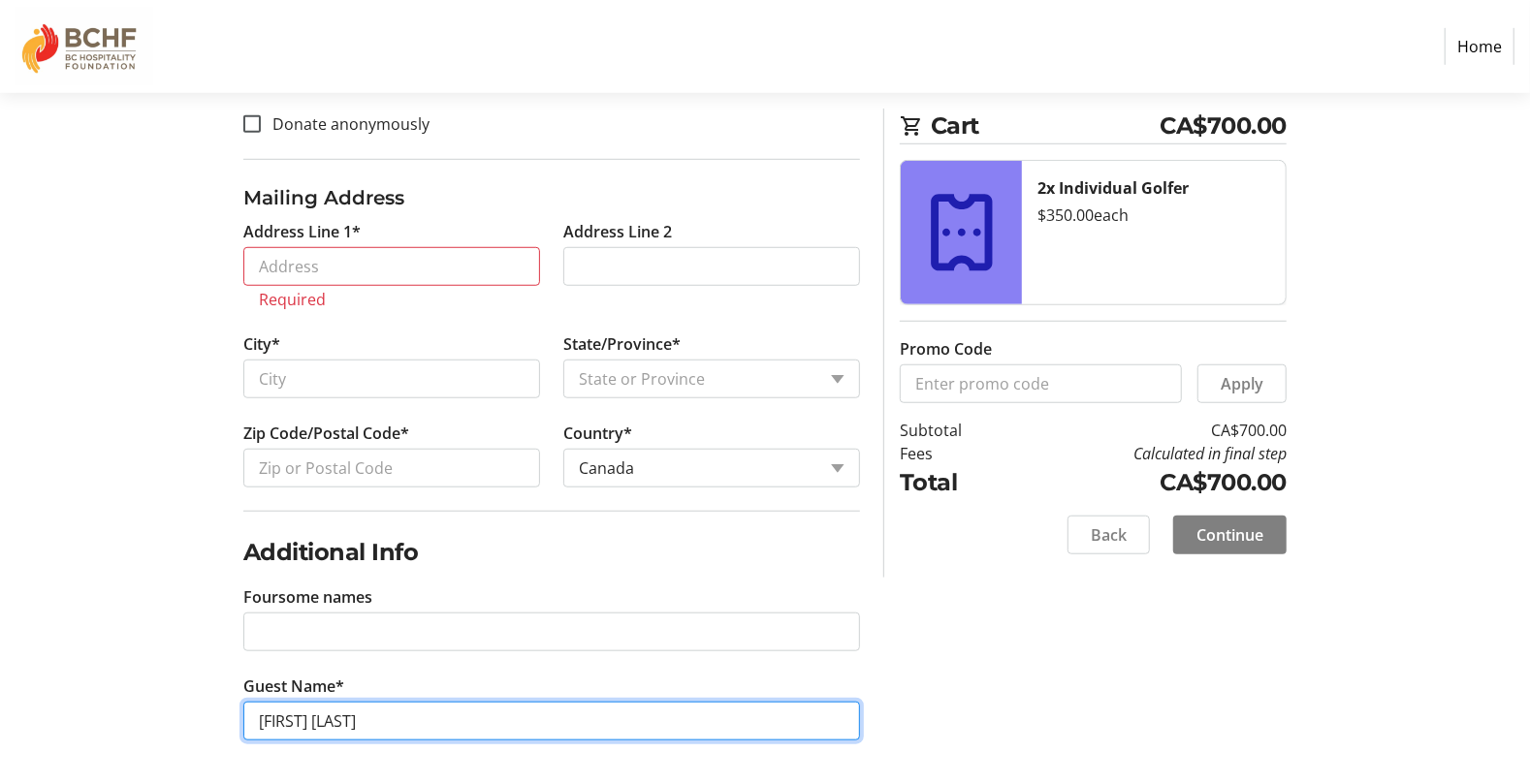 type on "[FIRST] [LAST]" 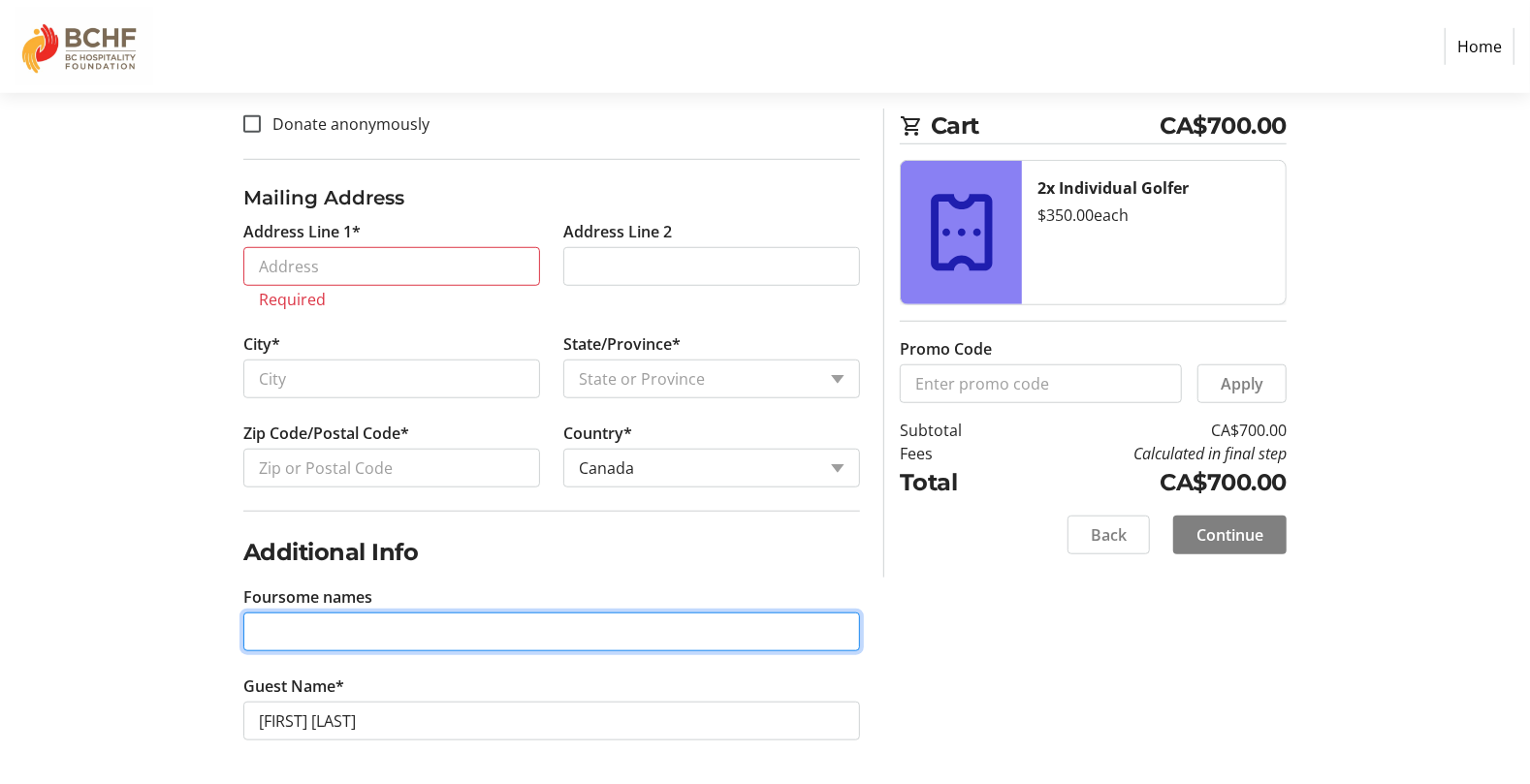 click on "Foursome names" at bounding box center [552, 632] 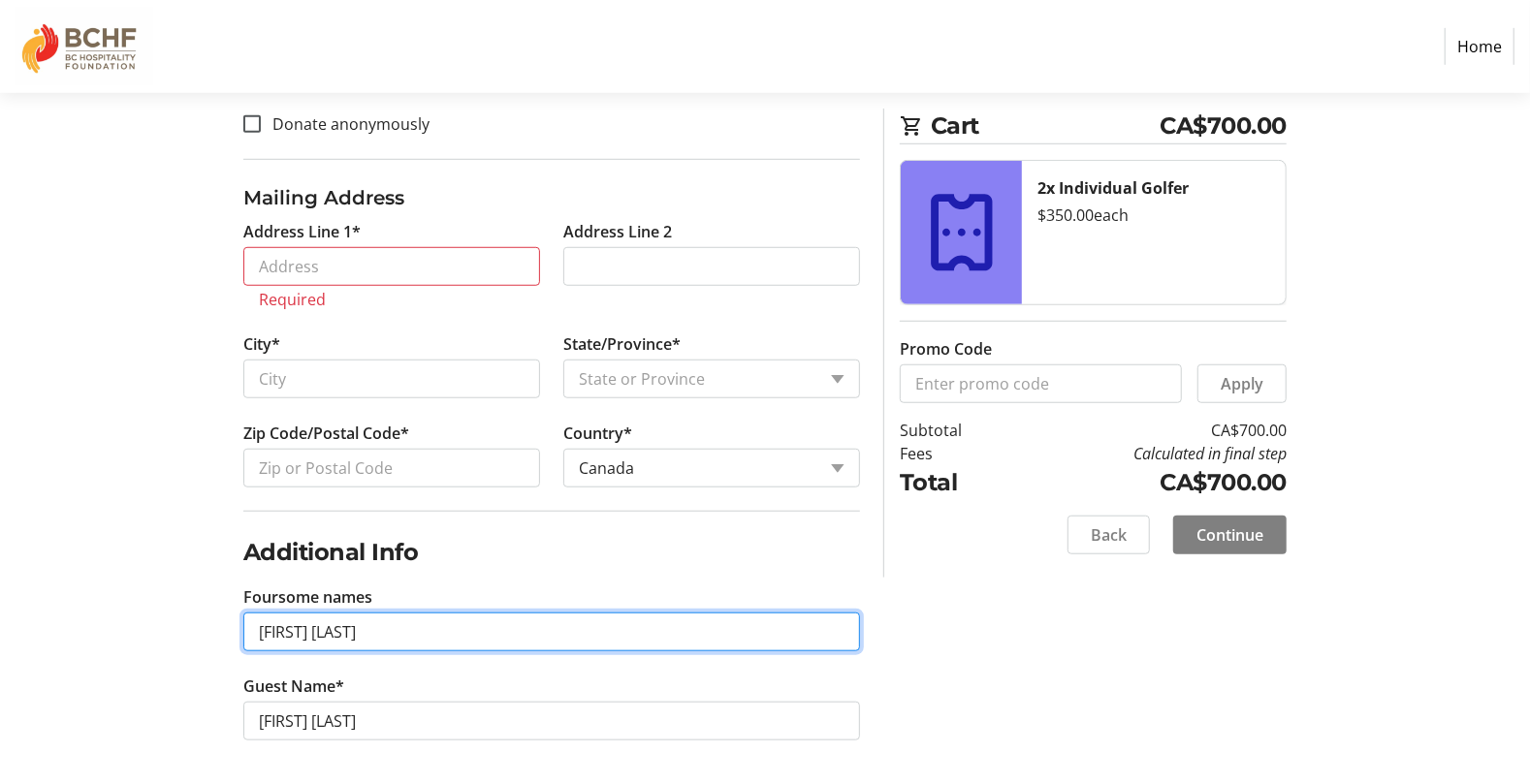 type on "[FIRST] [LAST]" 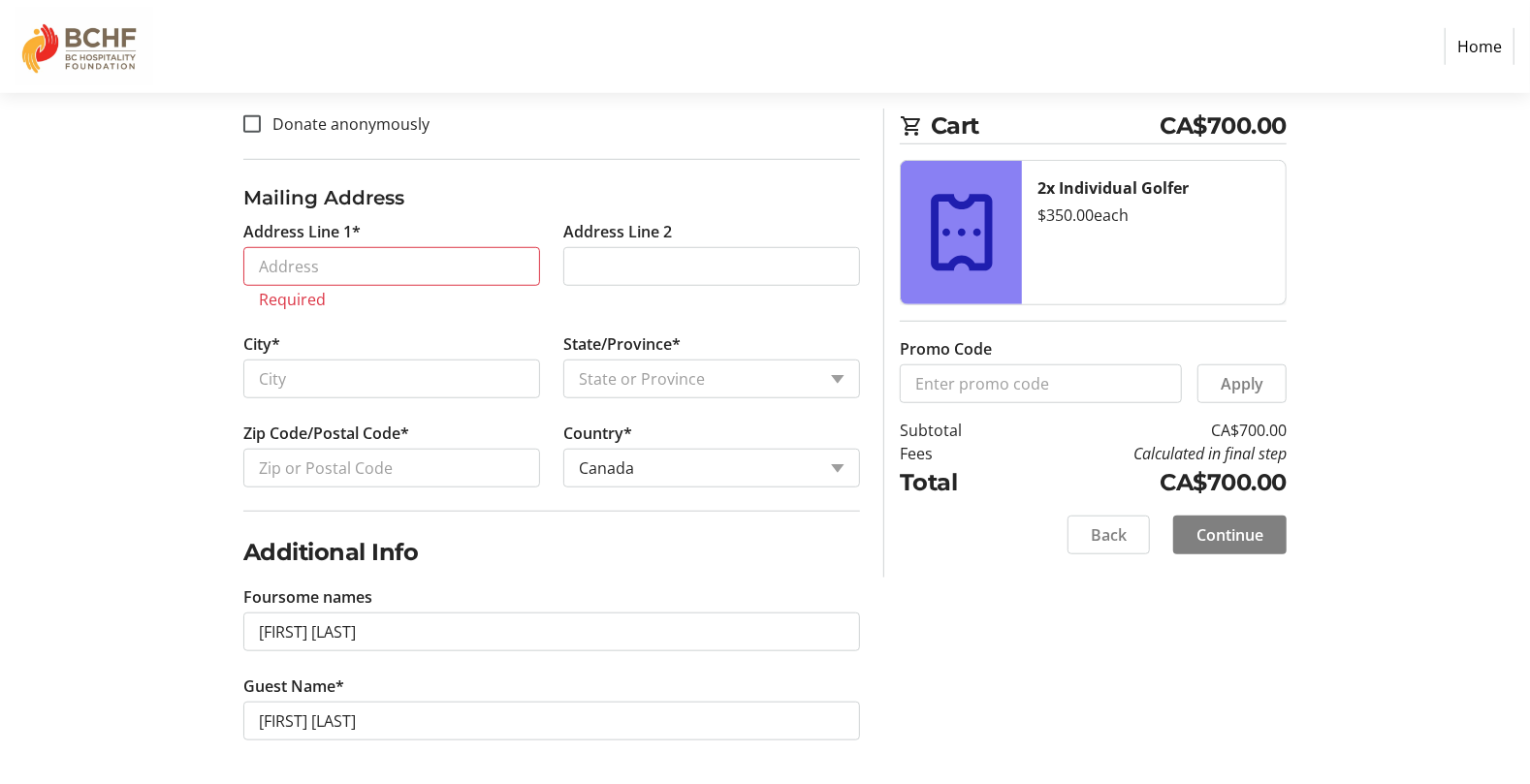 click on "Log In to Your Account (Optional) Or continue below to checkout as a guest.  Log In  Contact Information Email Address* [FIRST].[LAST]@[COMPANY] First Name* [FIRST] Last Name* [LAST]  Mobile Phone Number  +1 ([PHONE])  Company  [COMPANY] [NUMBER] / [NUMBER] characters  Purchase is on behalf of the company   Donate anonymously  Mailing Address  Address Line 1*  Required  Address Line 2   City*   State/Province*  State or Province  State or Province   Alberta   British Columbia   Manitoba   New Brunswick   Newfoundland and Labrador   Nova Scotia   Ontario   Prince Edward Island   Quebec   Saskatchewan   Northwest Territories   Nunavut   Yukon   Zip Code/Postal Code*   Country*  Country Country  Afghanistan   Åland Islands   Albania   Algeria   American Samoa   Andorra   Angola   Anguilla   Antarctica   Antigua and Barbuda   Argentina   Armenia   Aruba   Australia   Austria   Azerbaijan   The Bahamas   Bahrain   Bangladesh   Barbados   Belarus   Belgium   Belize   Benin   Bermuda   Bhutan   Bolivia   Bonaire" 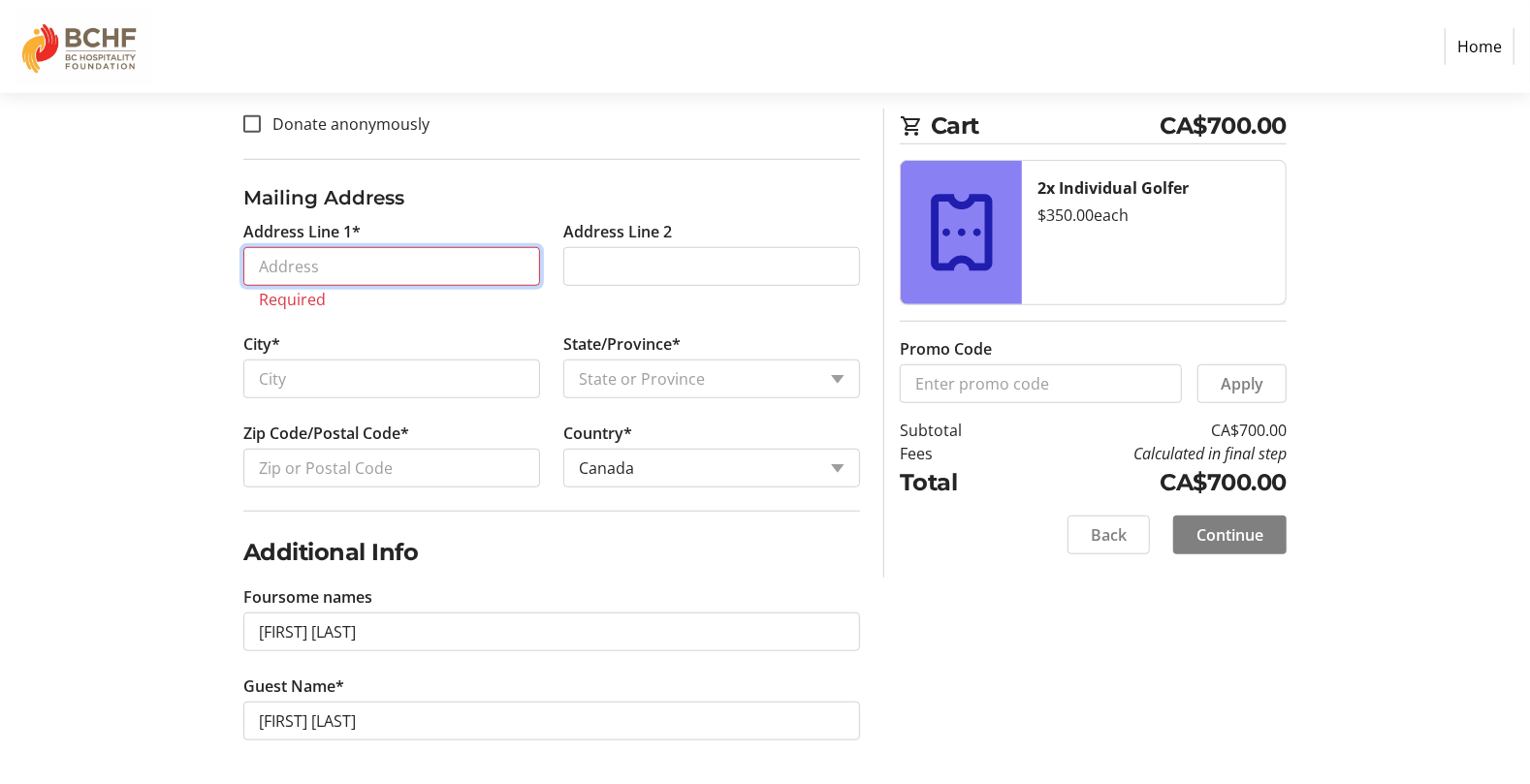 click on "Address Line 1*" at bounding box center (392, 267) 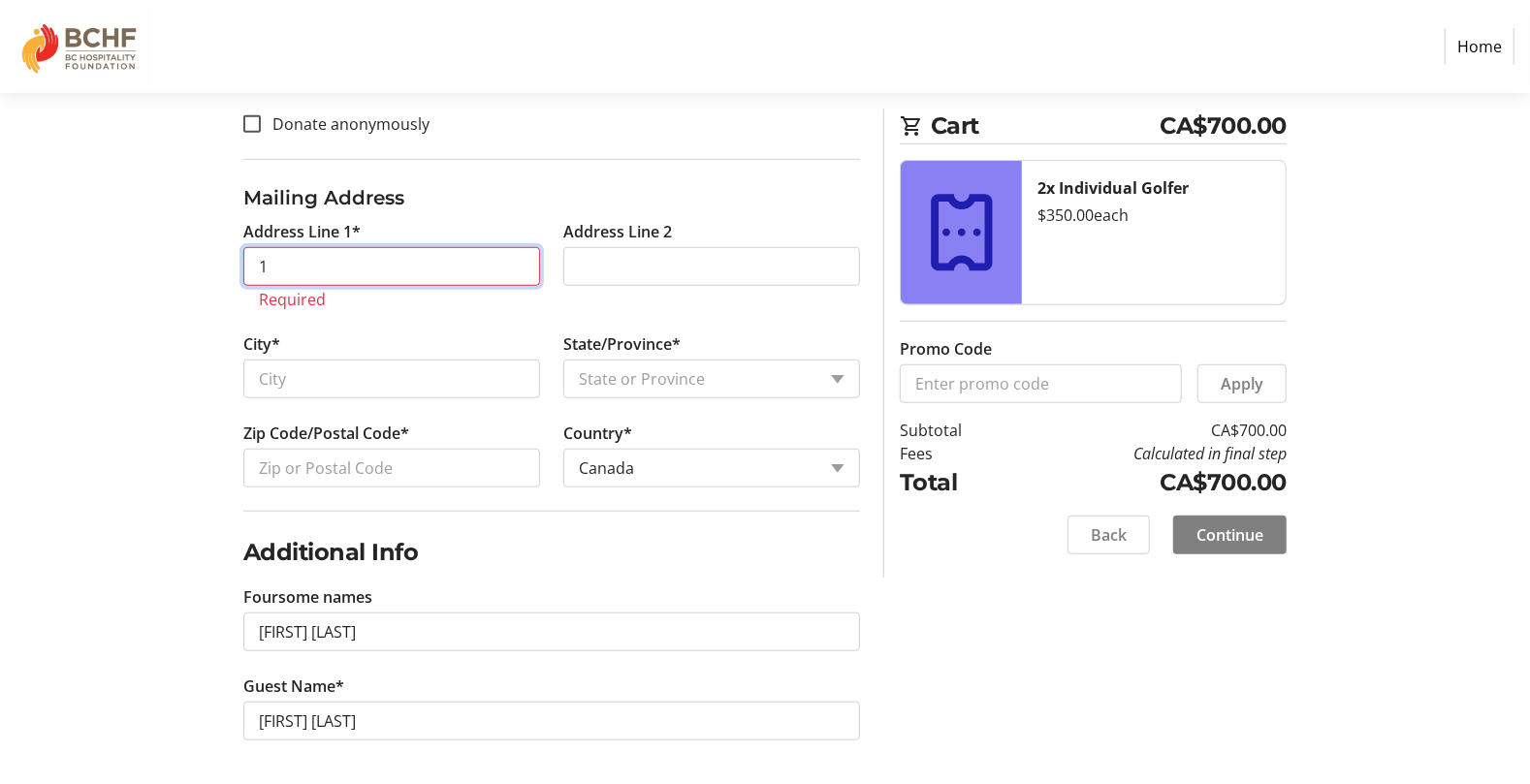 scroll, scrollTop: 781, scrollLeft: 0, axis: vertical 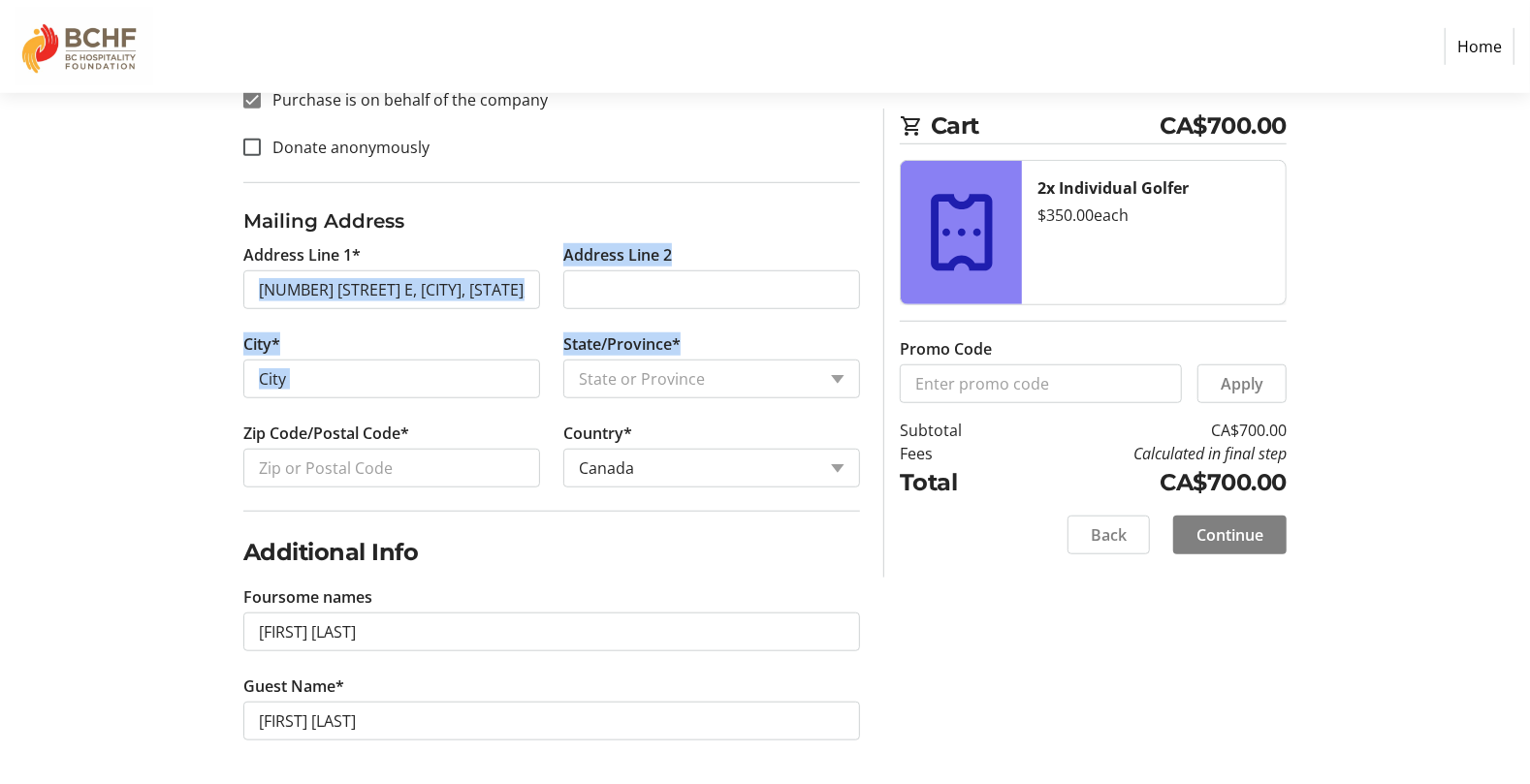 type on "[NUMBER] [STREET] East" 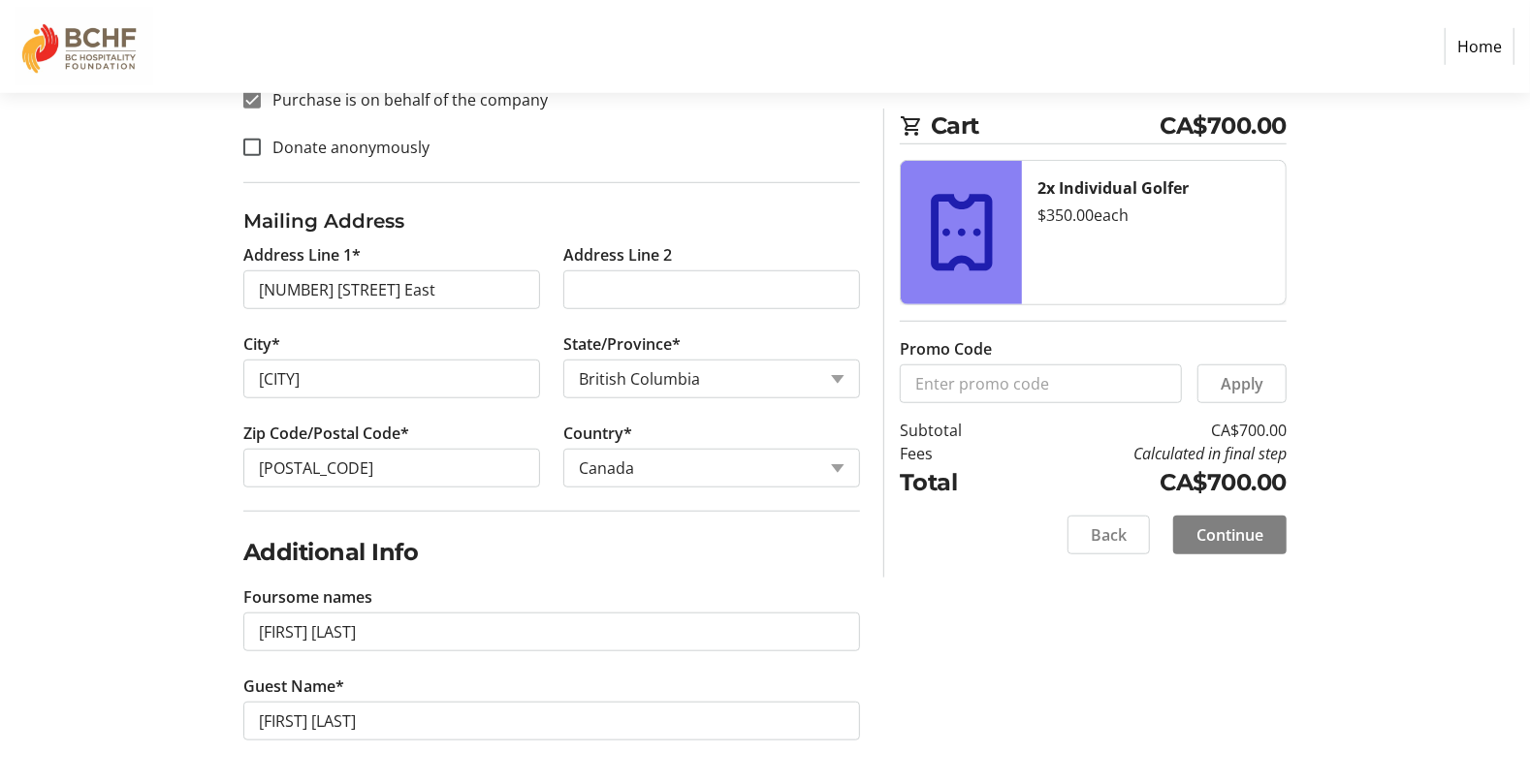 click on "Address Line 1*  [NUMBER] [ORDINAL] [STREET]" 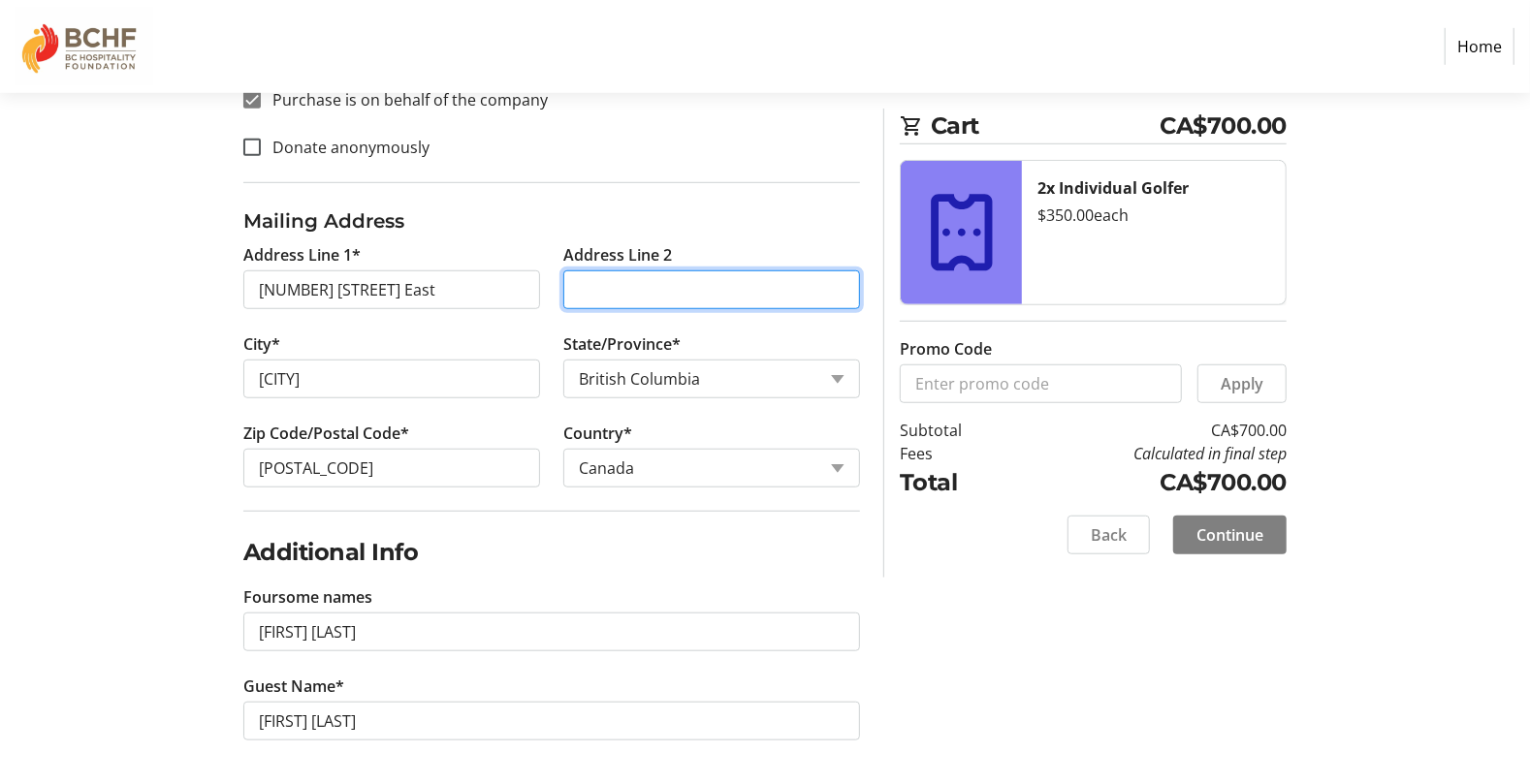 click on "Address Line 2" at bounding box center [712, 290] 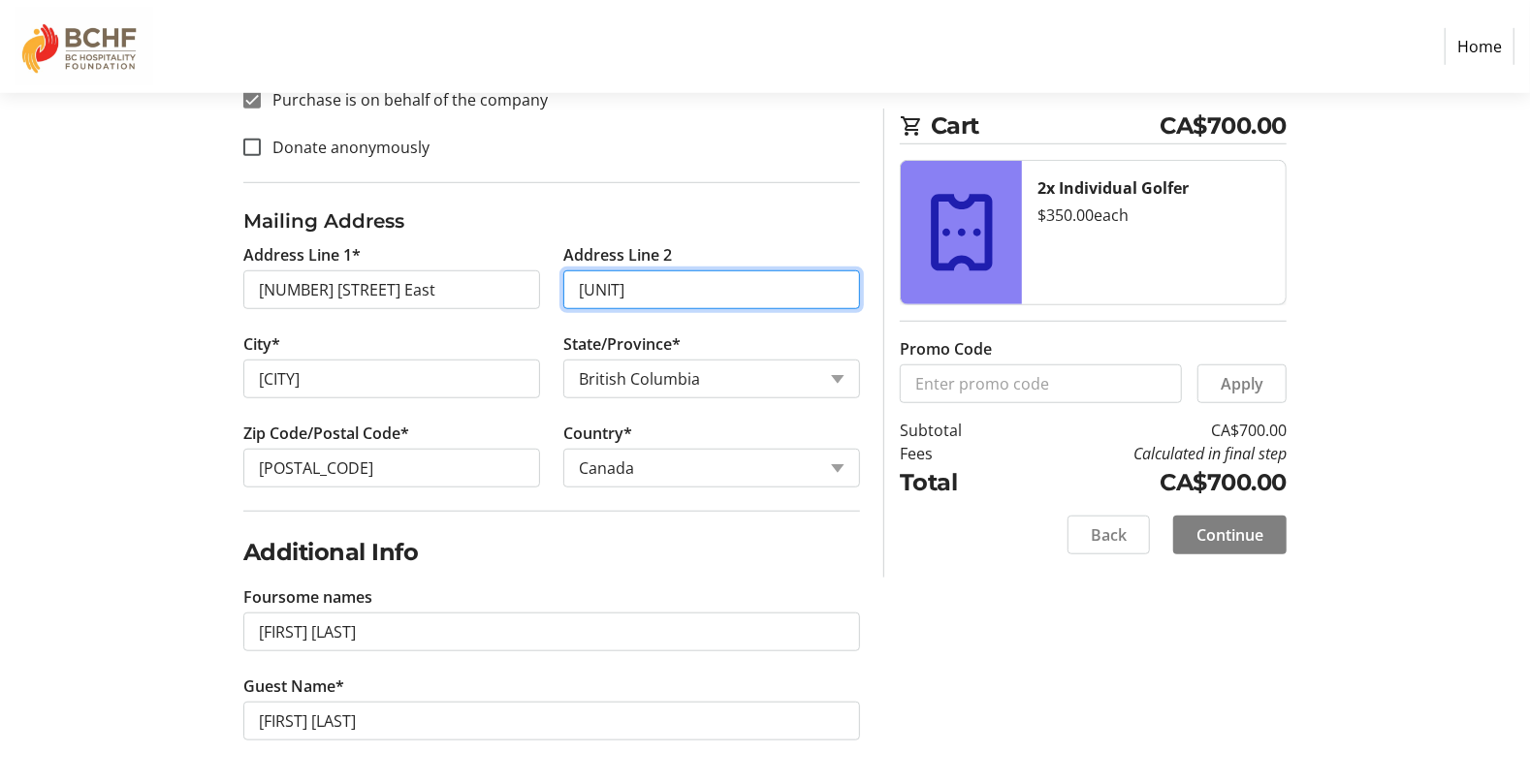 type on "[UNIT]" 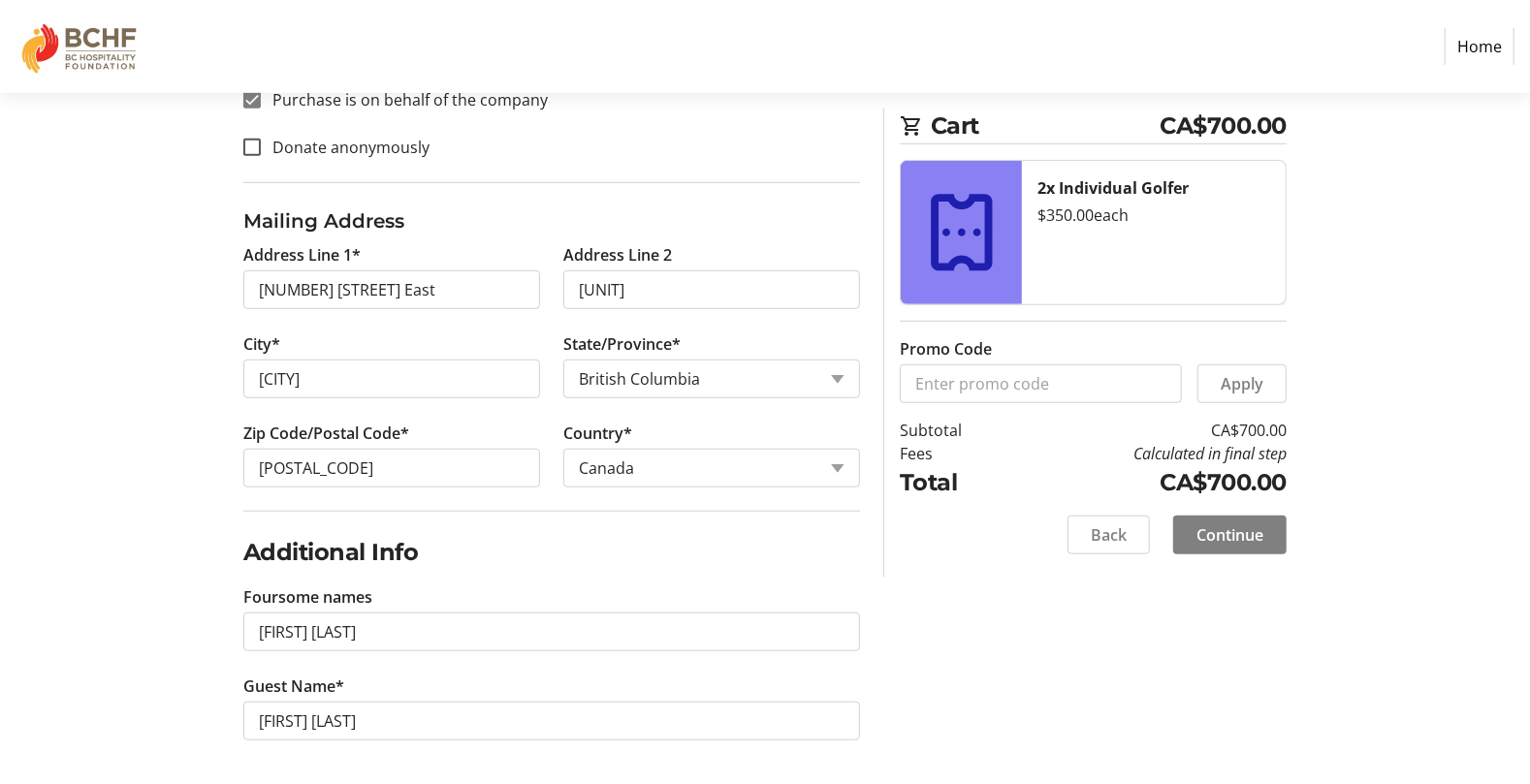 click on "Contact Information Email Address* [EMAIL] First Name* [FIRST] Last Name* [LAST] Mobile Phone Number [PHONE] Company Lavazza Coffee 14 / 60 characters Purchase is on behalf of the company Donate anonymously Mailing Address Address Line 1* [STREET] East Address Line 2 [UNIT] City* [CITY] State/Province* State or Province State or Province Alberta British Columbia Manitoba New Brunswick Newfoundland and Labrador Nova Scotia Ontario Prince Edward Island Quebec Saskatchewan Northwest Territories Nunavut Yukon Zip Code/Postal Code* [POSTAL_CODE] Country* Country Country Afghanistan Åland Islands Albania Algeria American Samoa Andorra Angola Anguilla Antarctica Antigua and Barbuda Argentina Armenia Aruba Australia Austria Azerbaijan The Bahamas Bahrain Bangladesh Barbados Belarus Belgium Belize Benin Bermuda Bhutan Bolivia Bonaire Brazil" 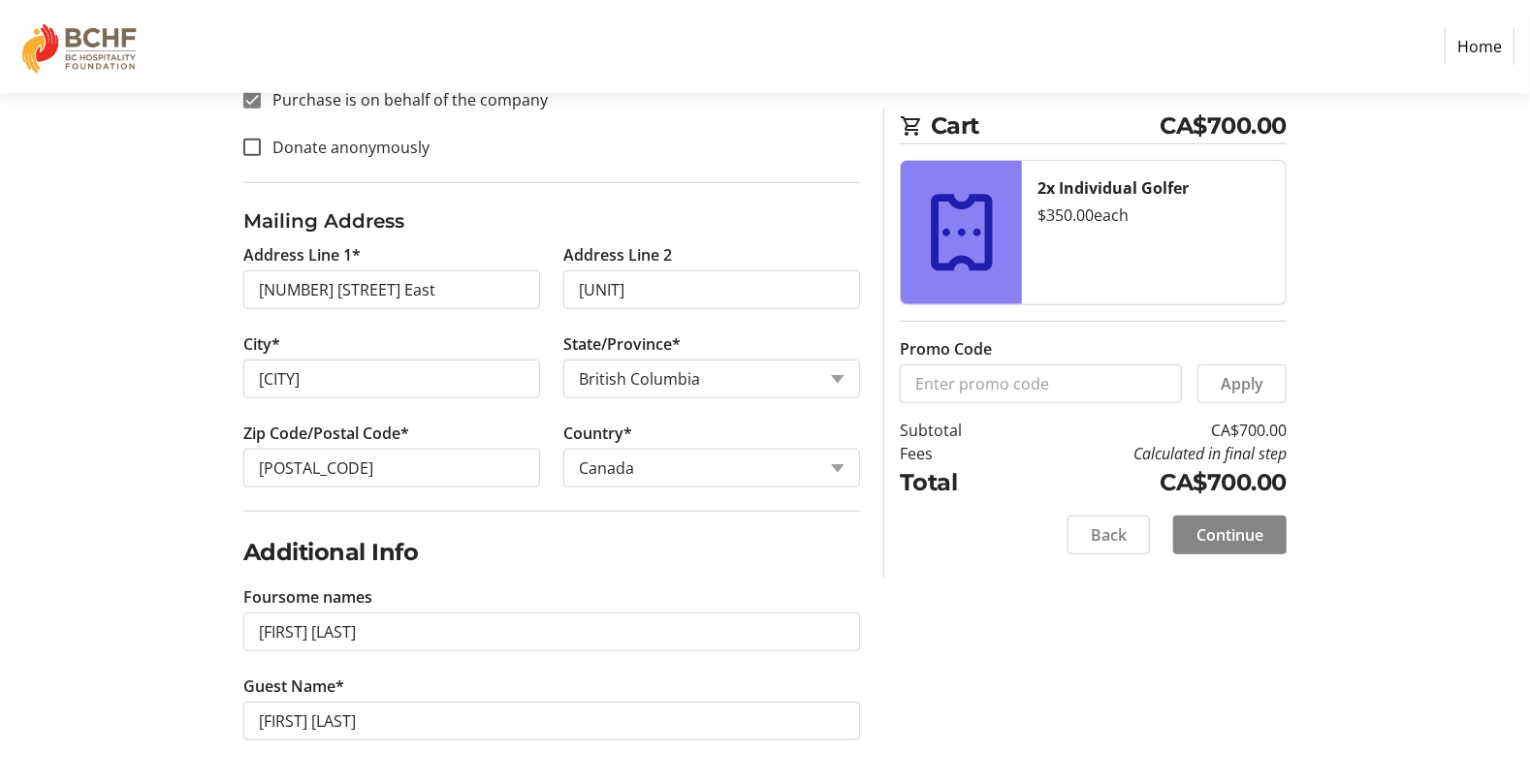 click on "Continue" 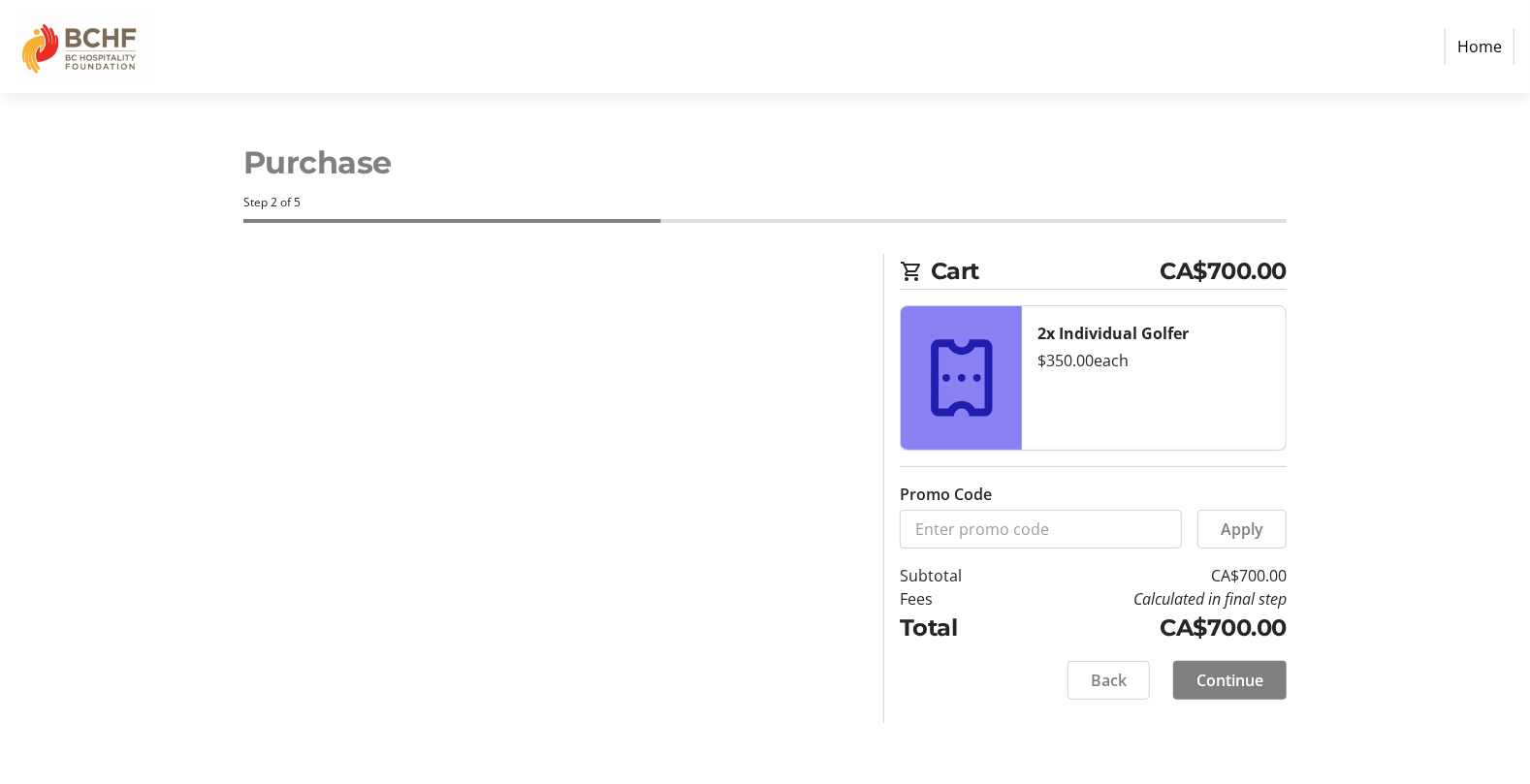 scroll, scrollTop: 0, scrollLeft: 0, axis: both 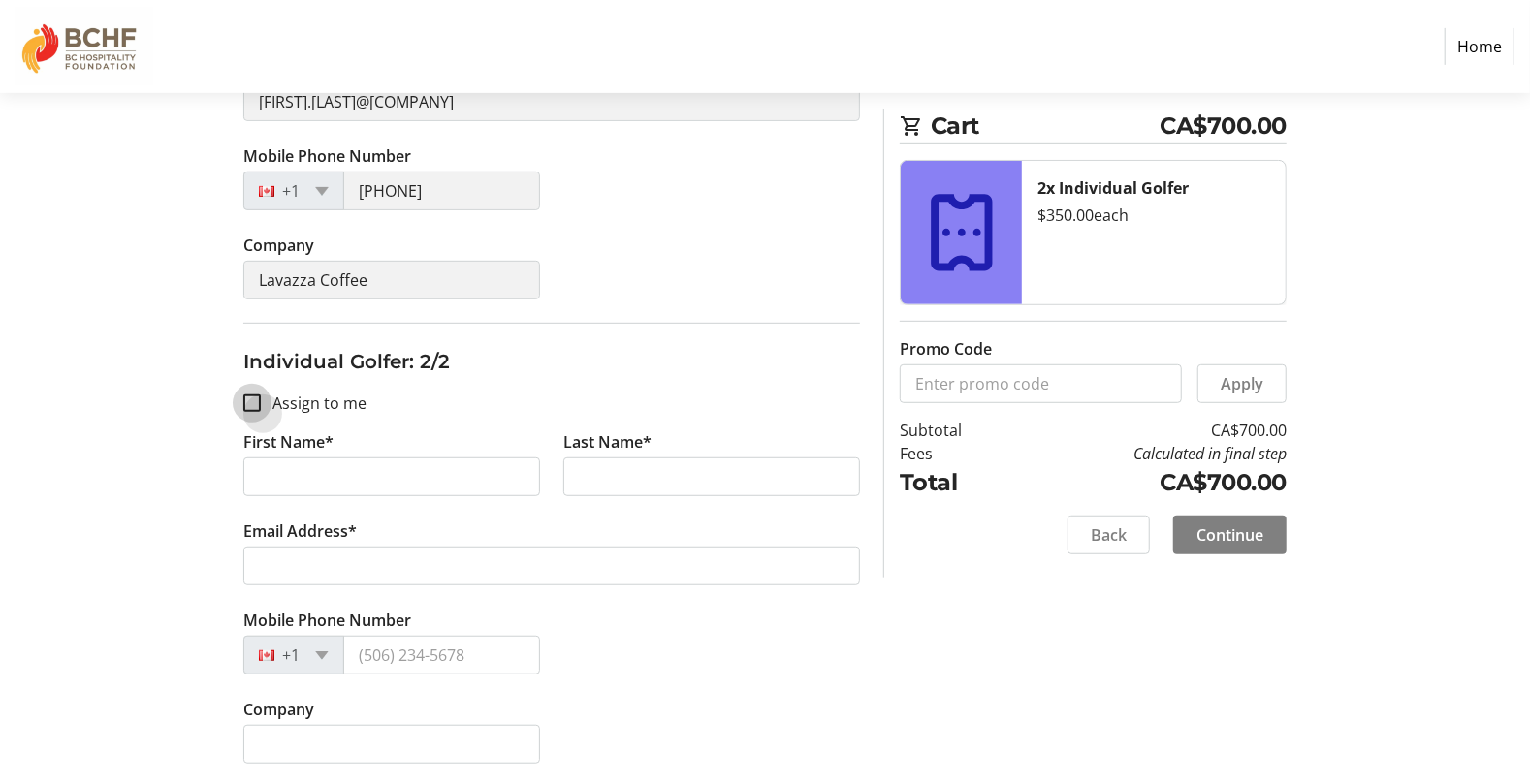click on "Assign to me" at bounding box center [252, 403] 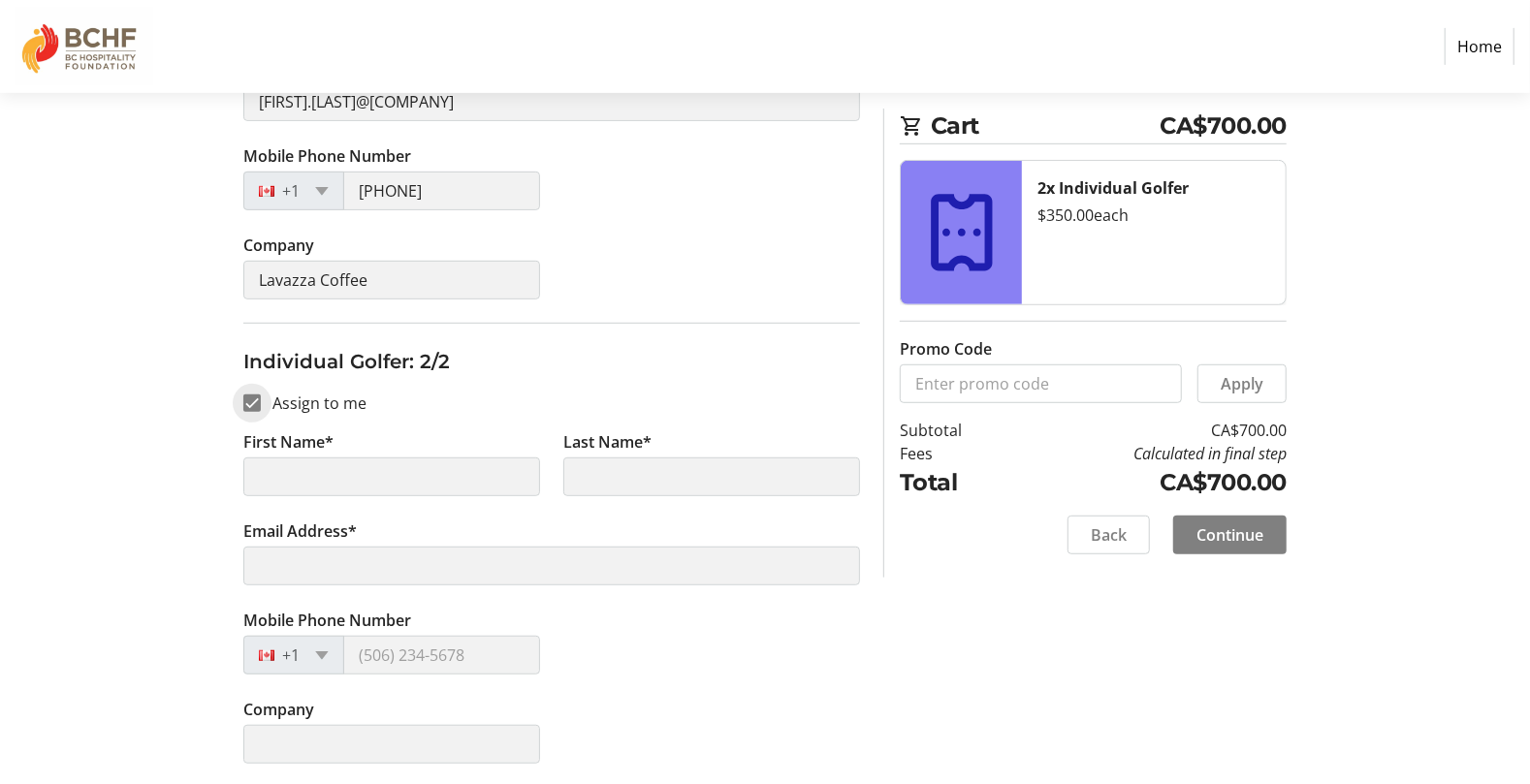 click on "Assign to me" at bounding box center [252, 403] 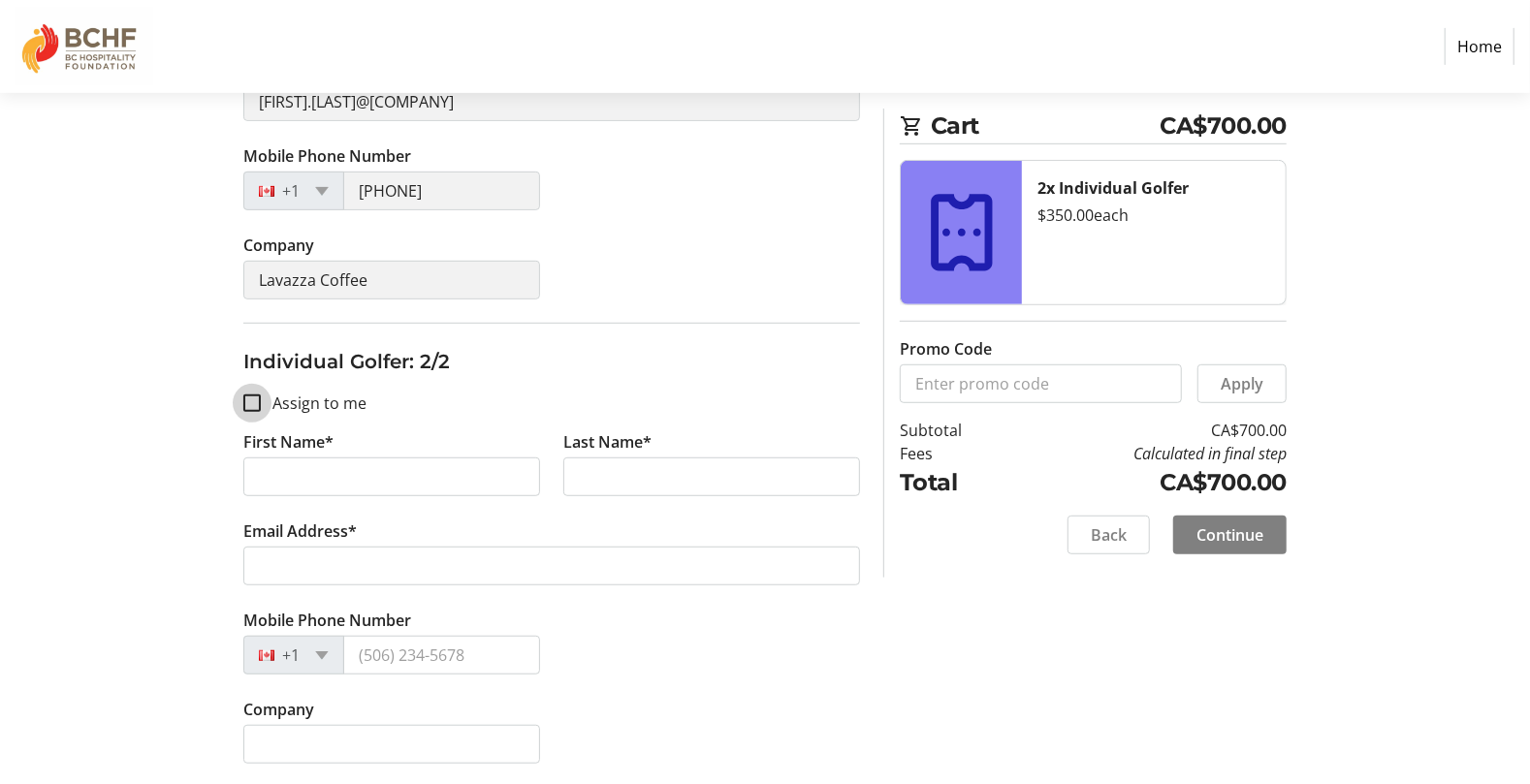 checkbox on "true" 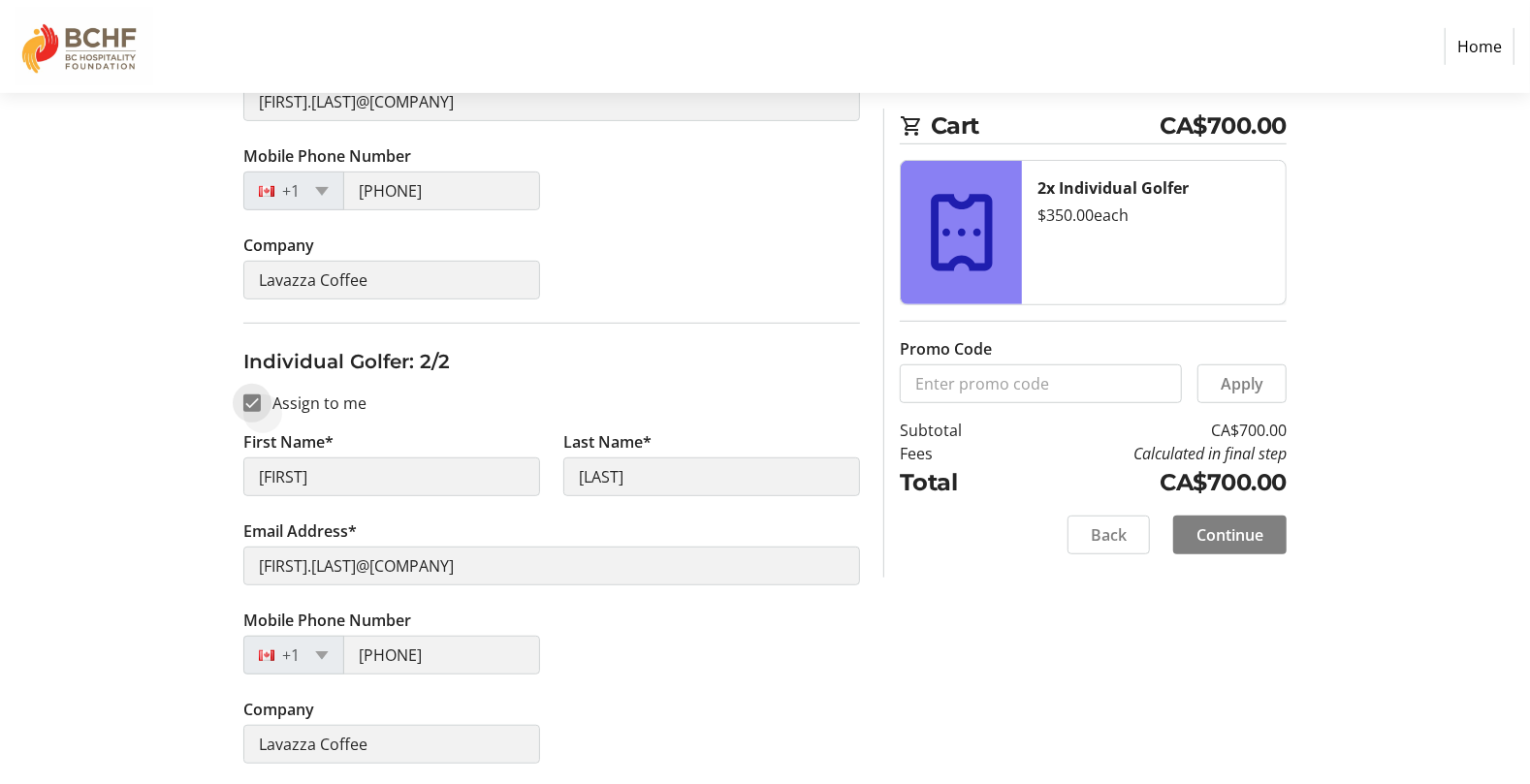 click on "Assign to me" at bounding box center [252, 403] 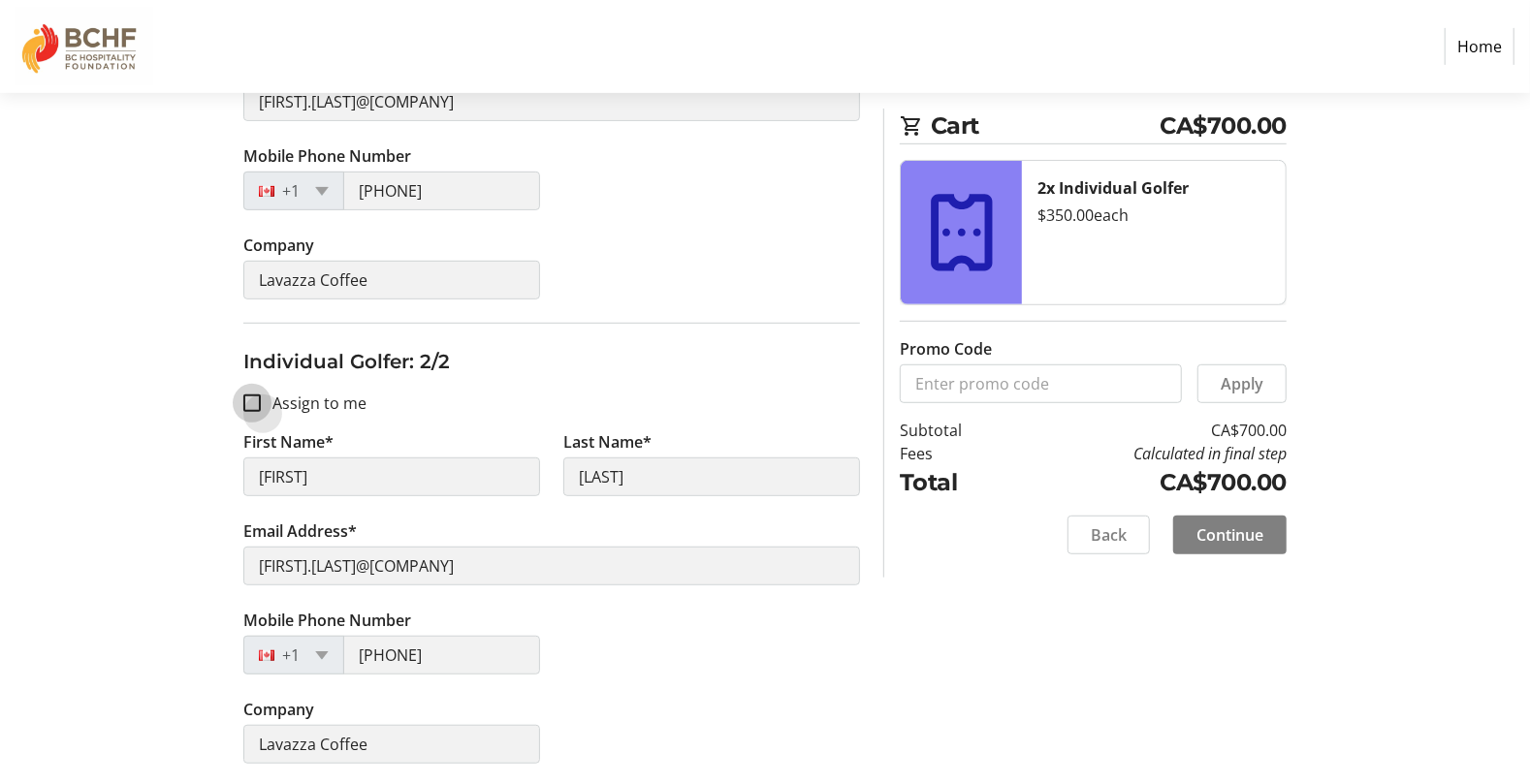 checkbox on "false" 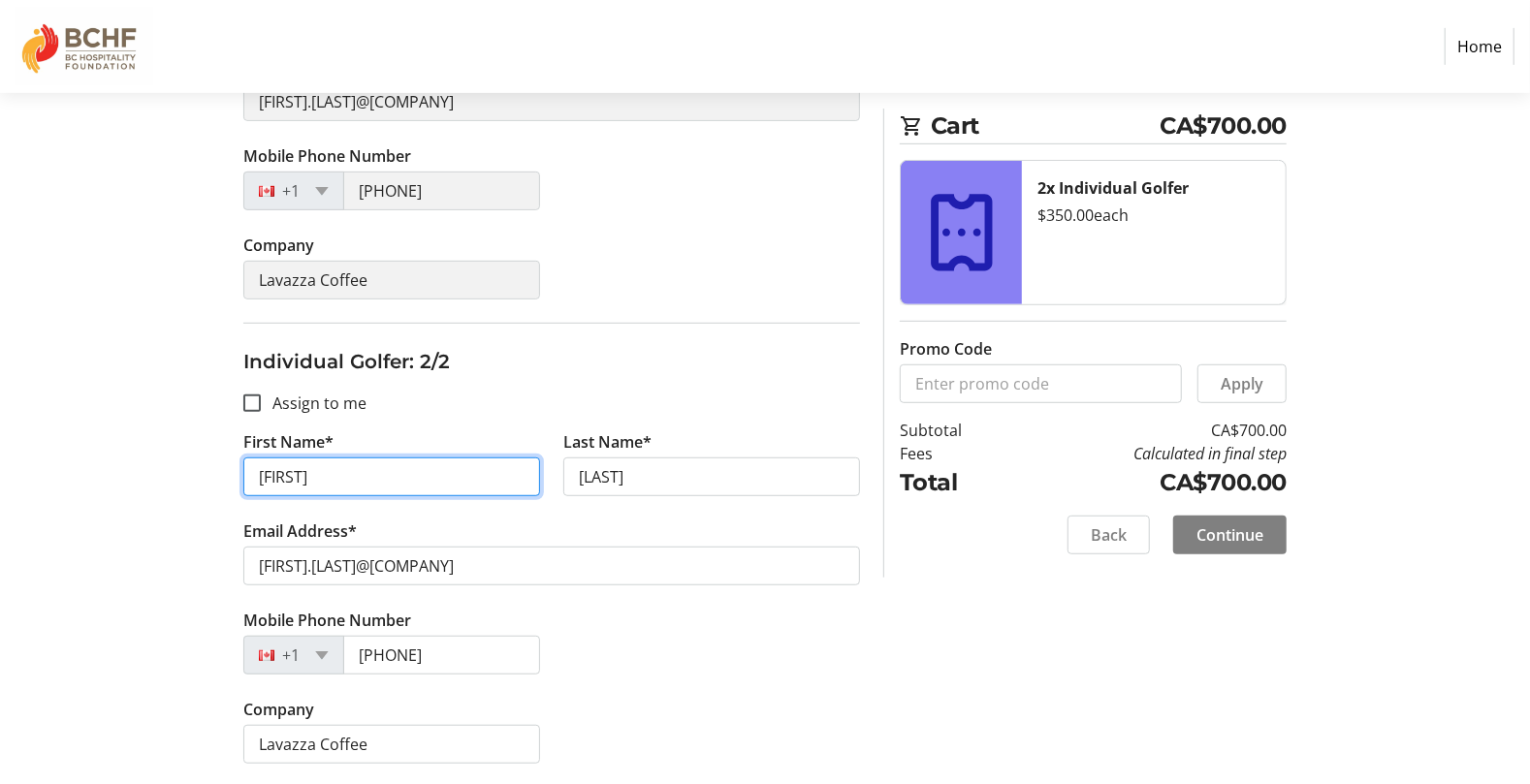 click on "[FIRST]" at bounding box center (392, 477) 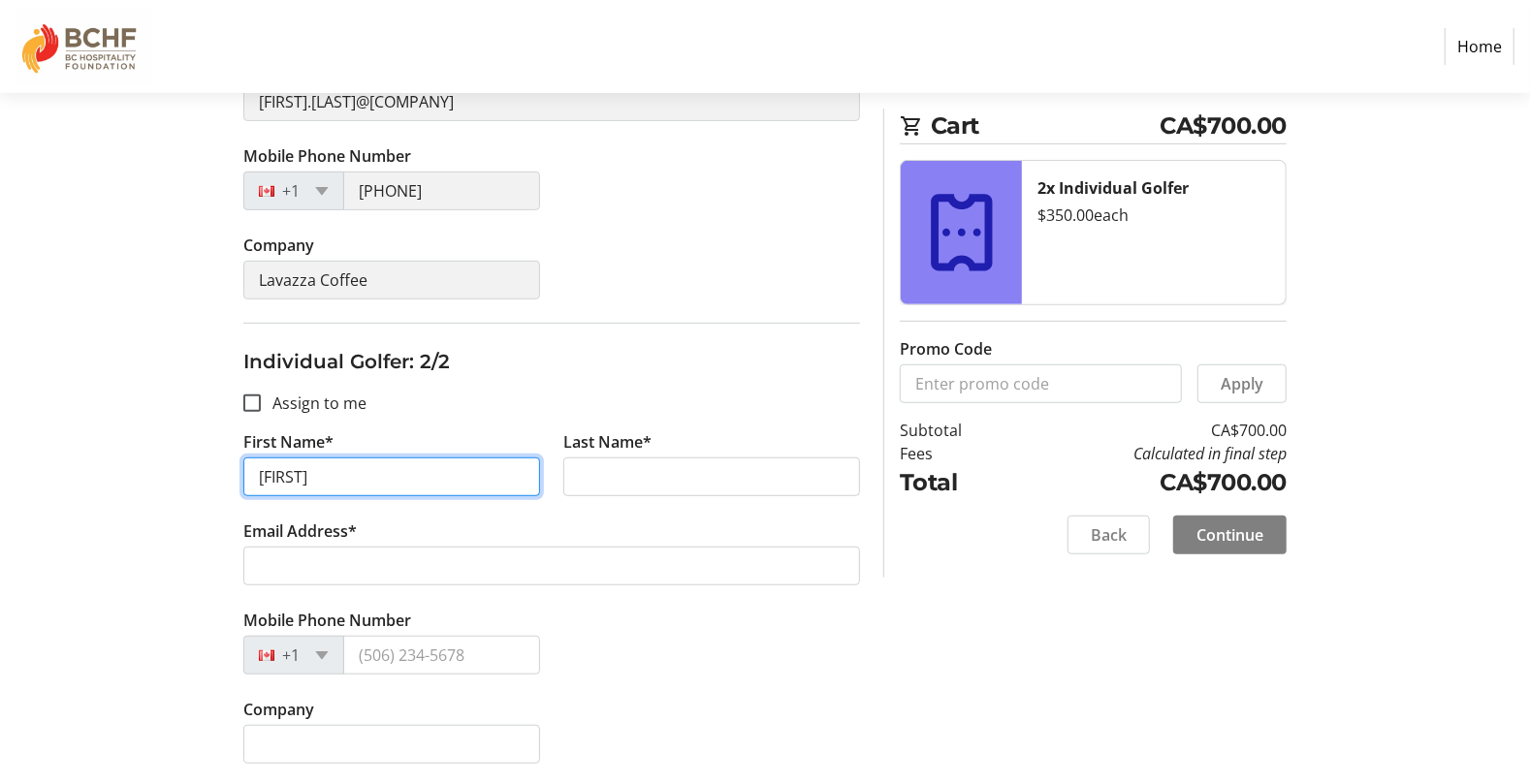 type on "[FIRST]" 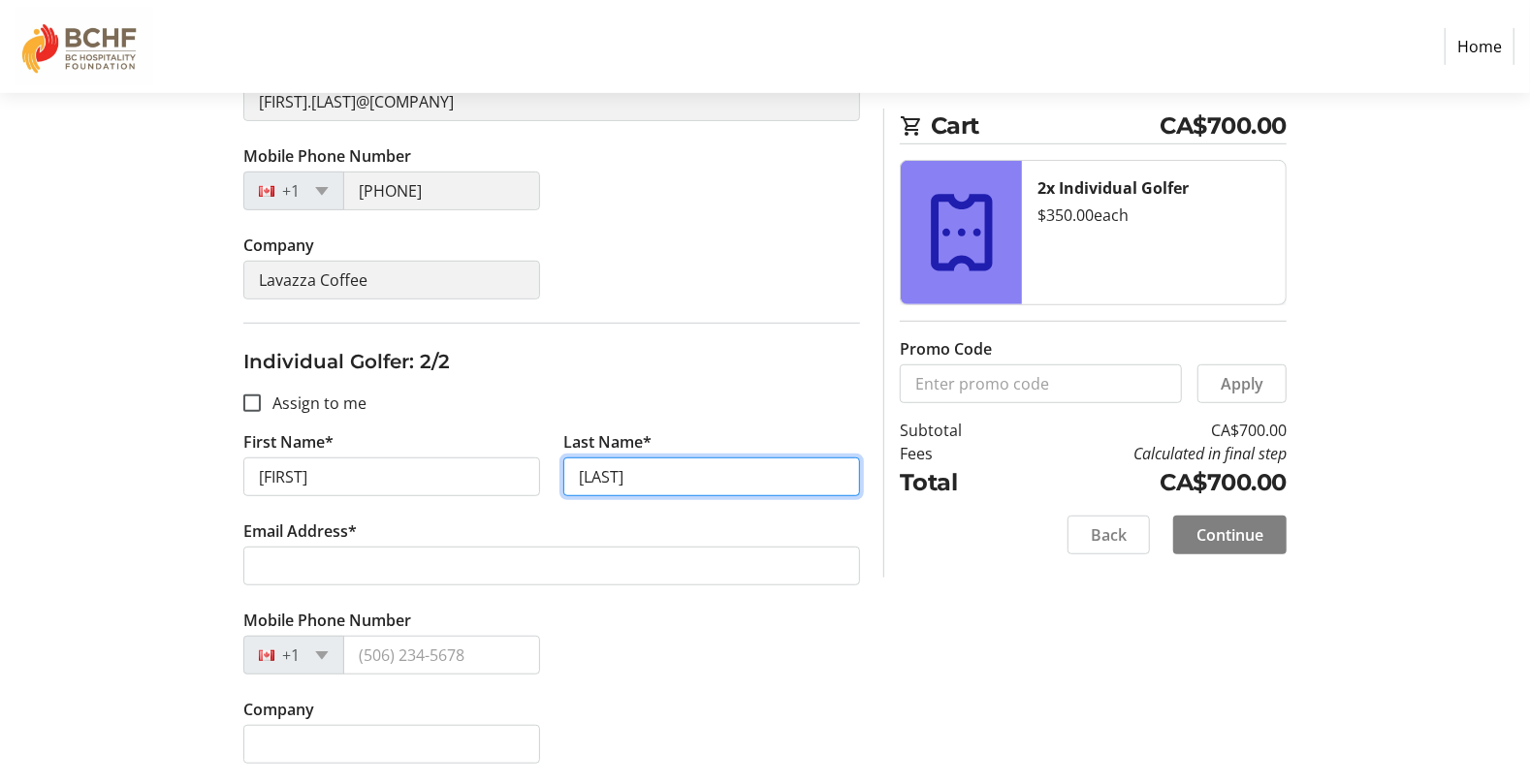 type on "[LAST]" 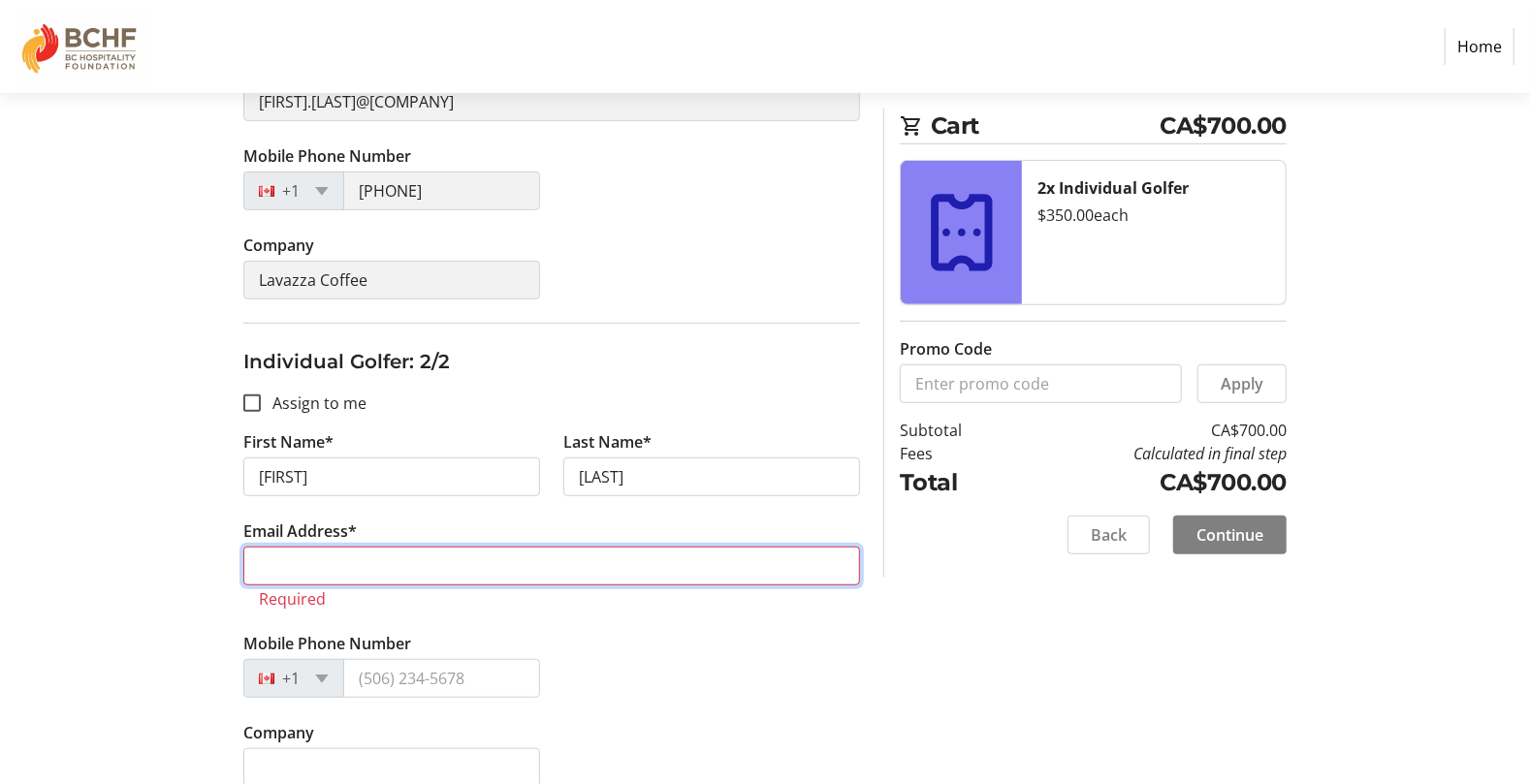 paste on "[EMAIL]" 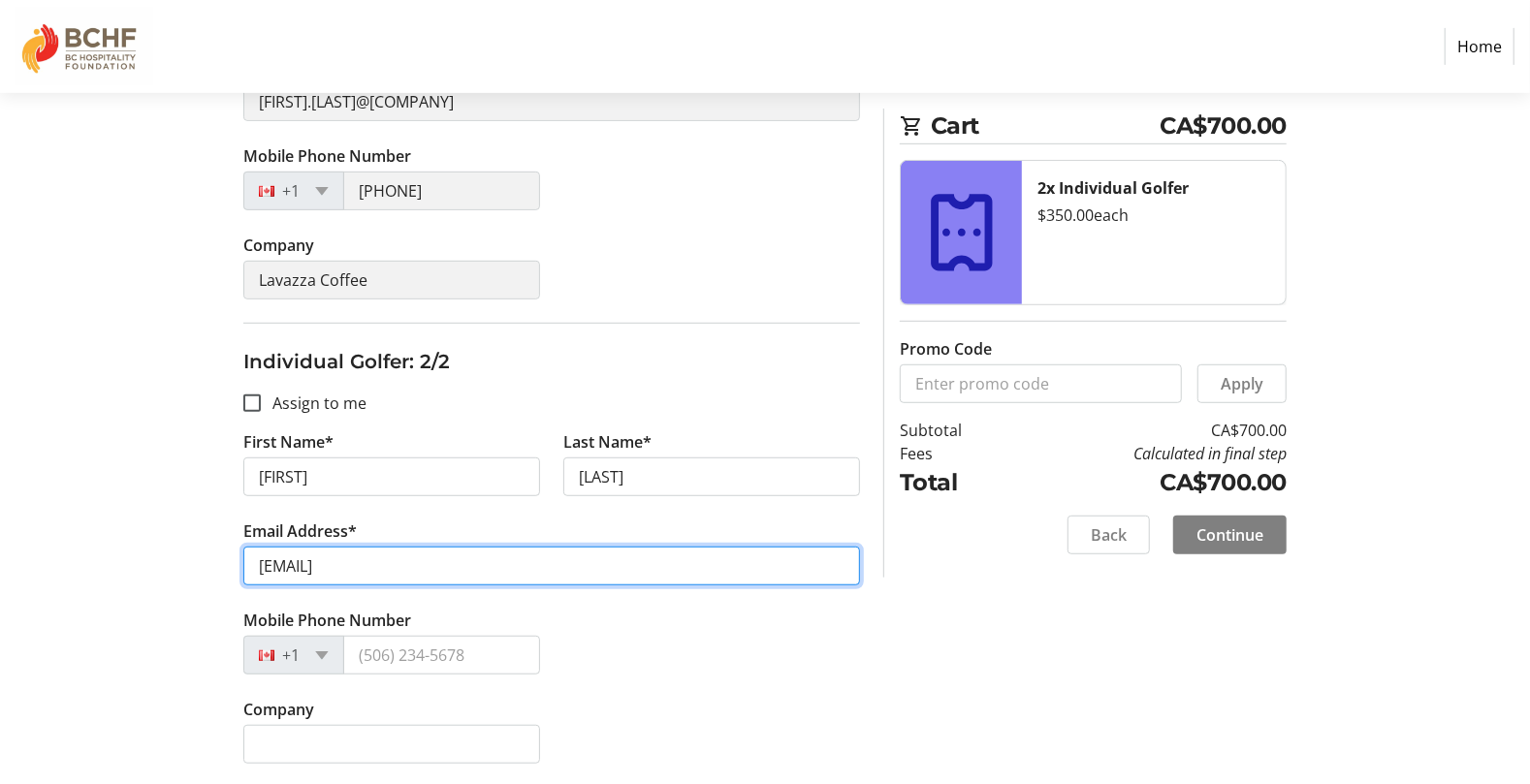 type on "[EMAIL]" 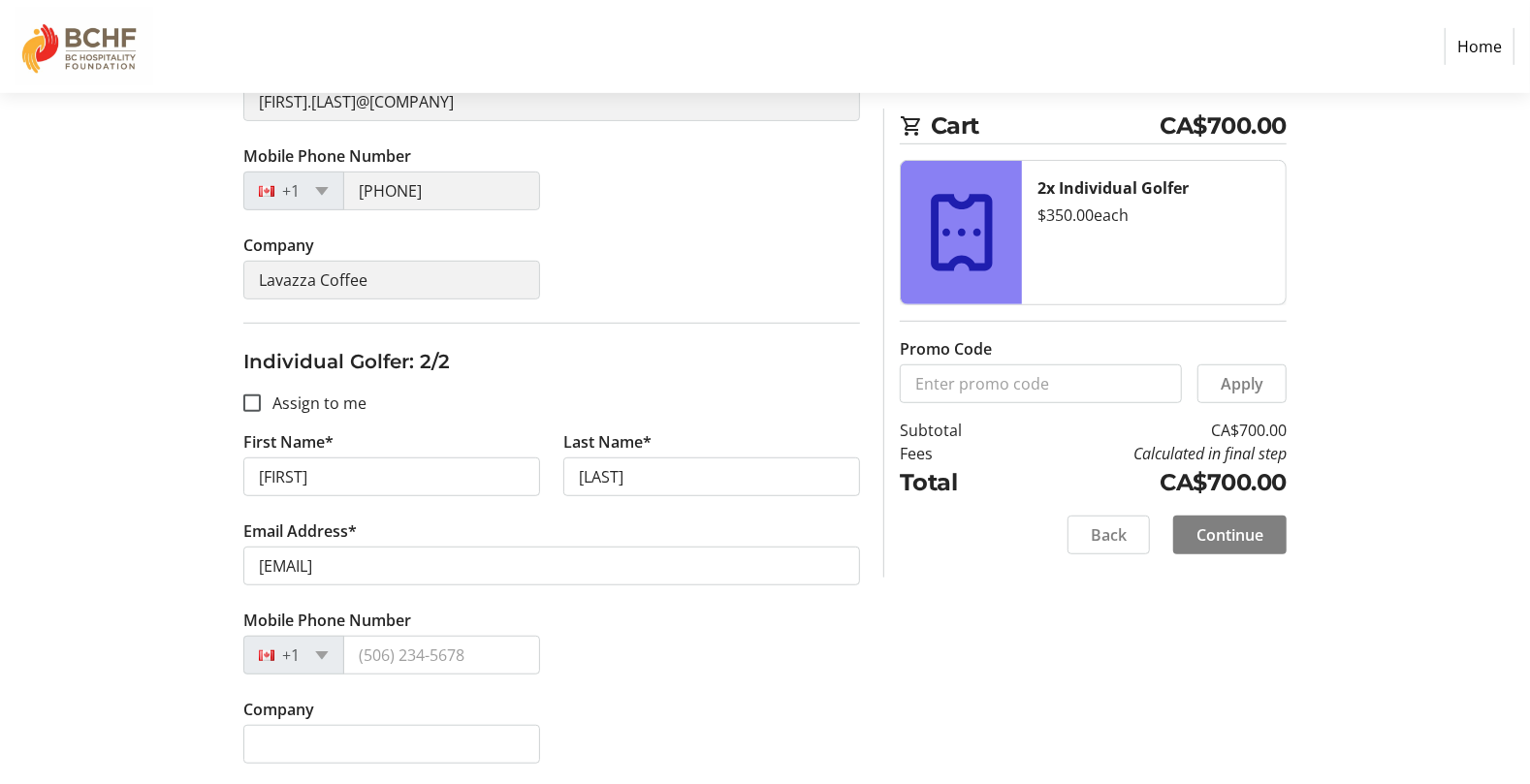 click on "Mobile Phone Number +1" 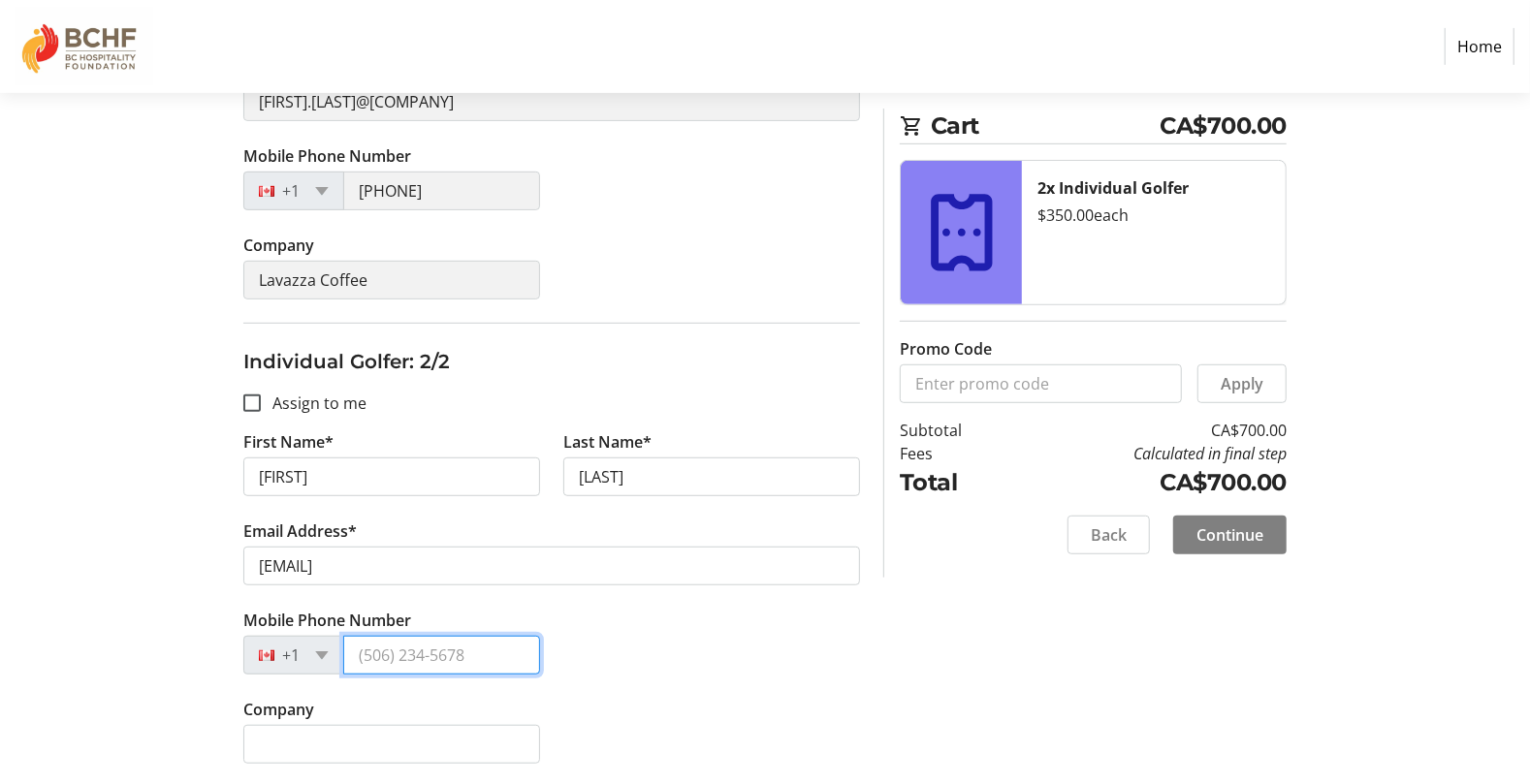 click on "Mobile Phone Number" at bounding box center (441, 655) 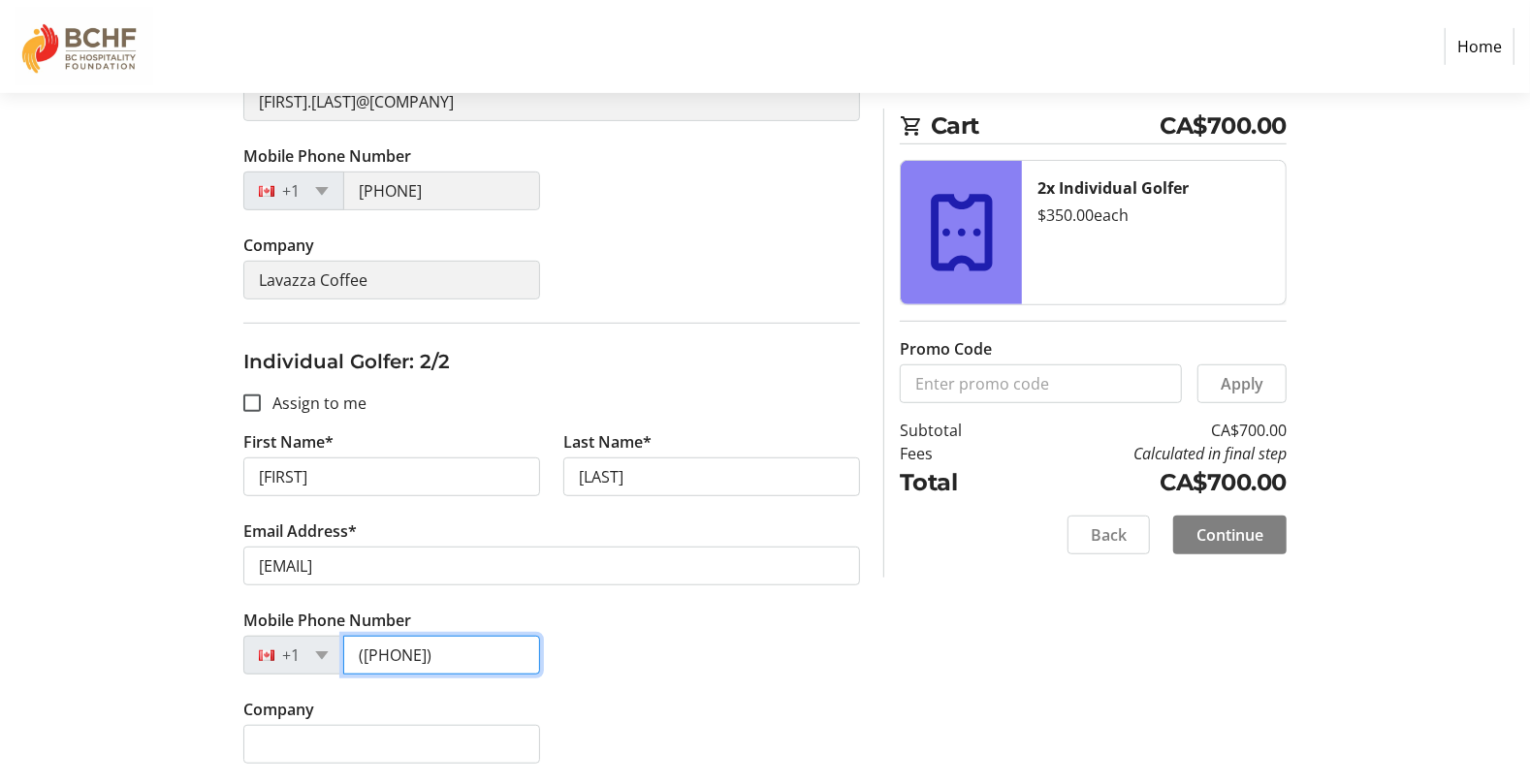 type on "([PHONE])" 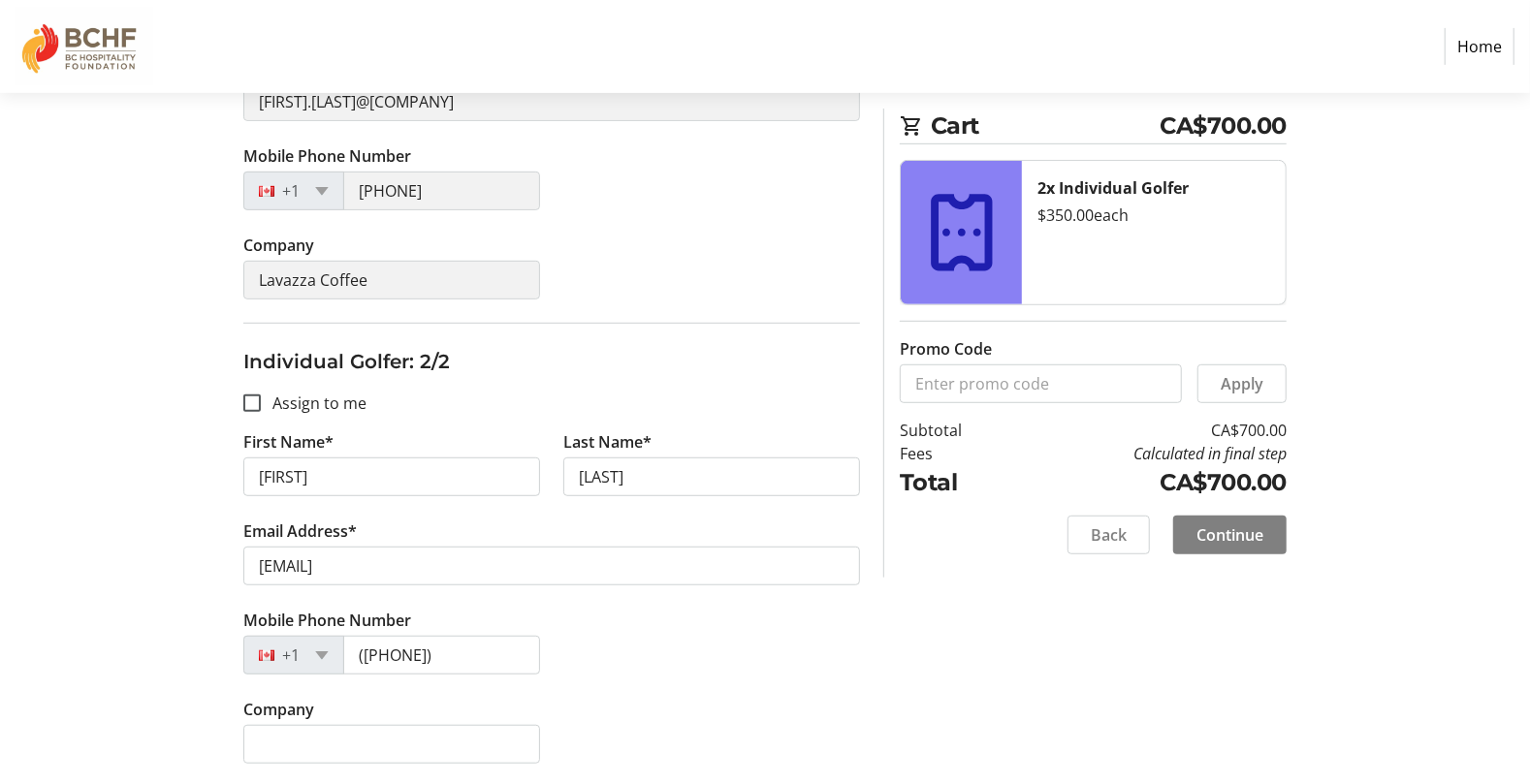 click on "Mobile Phone Number +1 ([PHONE])" 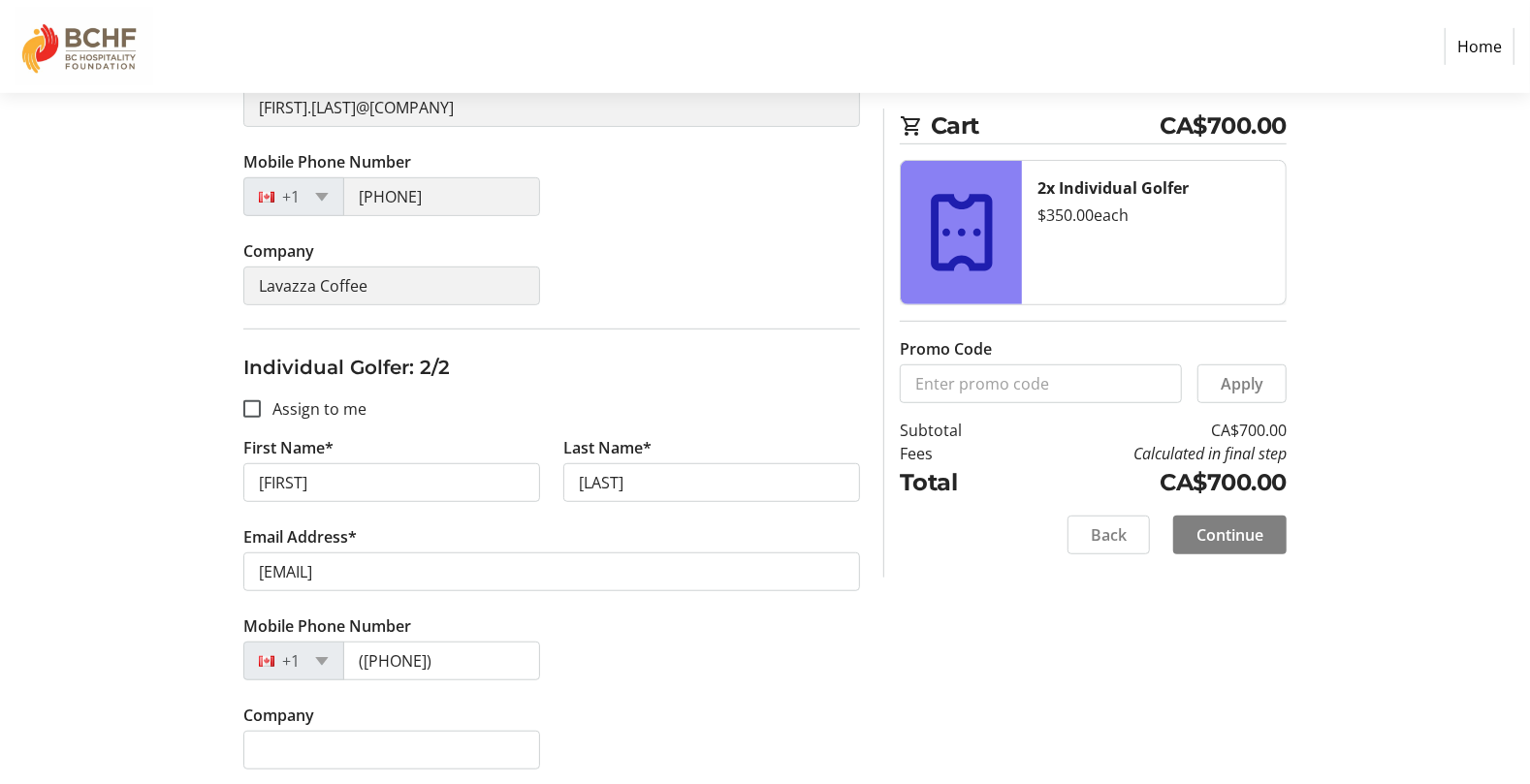 scroll, scrollTop: 570, scrollLeft: 0, axis: vertical 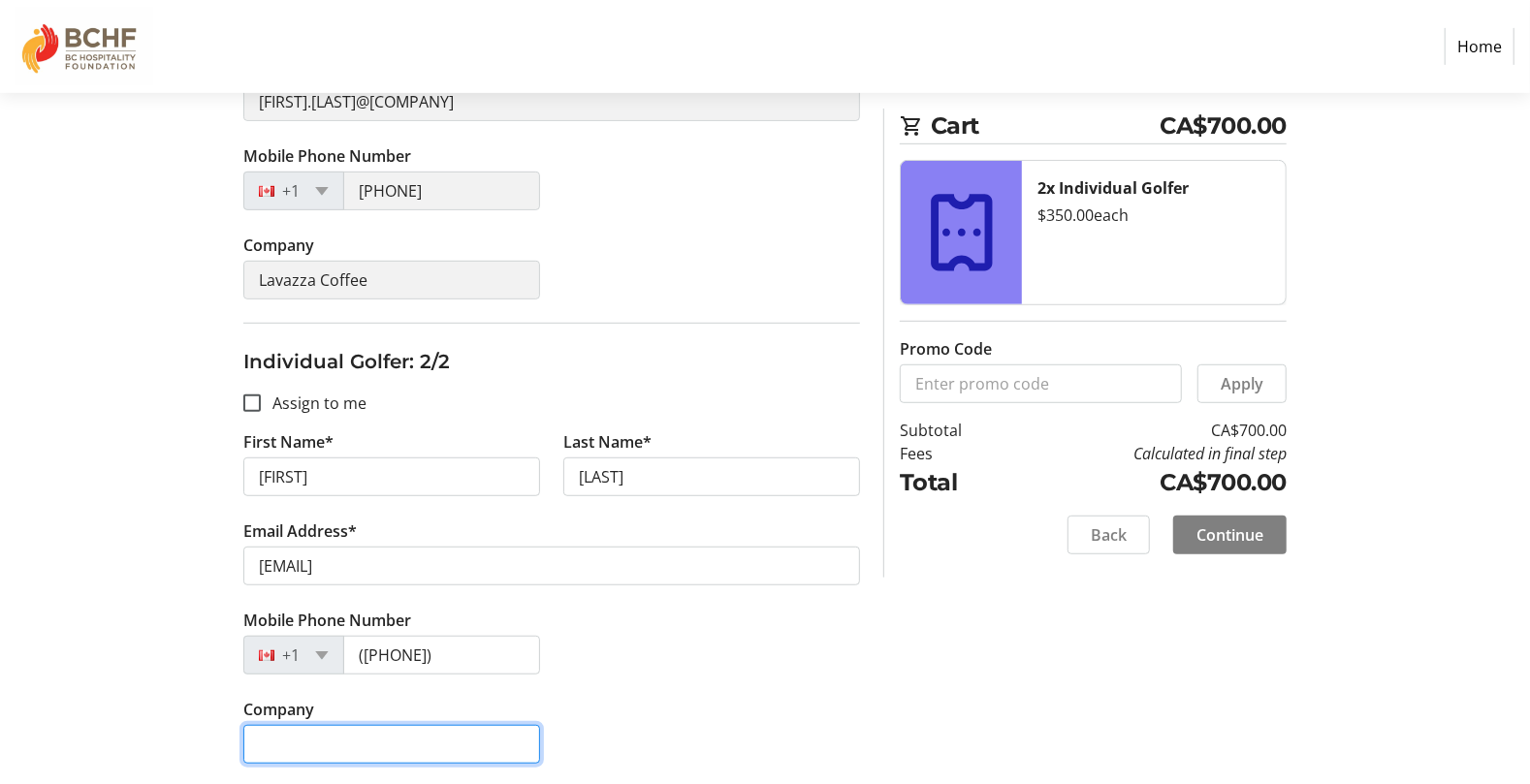 click on "Company" at bounding box center (392, 744) 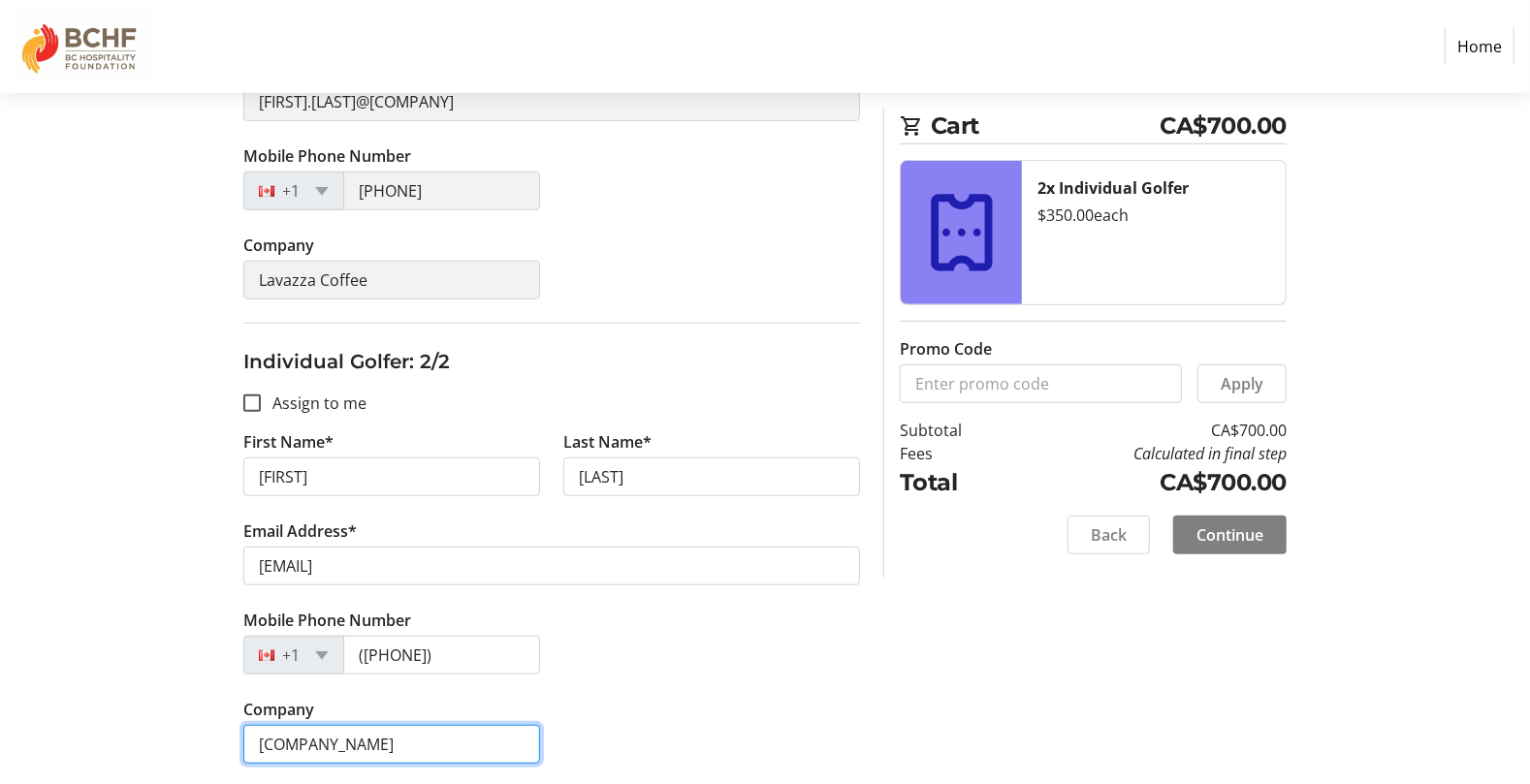 type on "[COMPANY_NAME]" 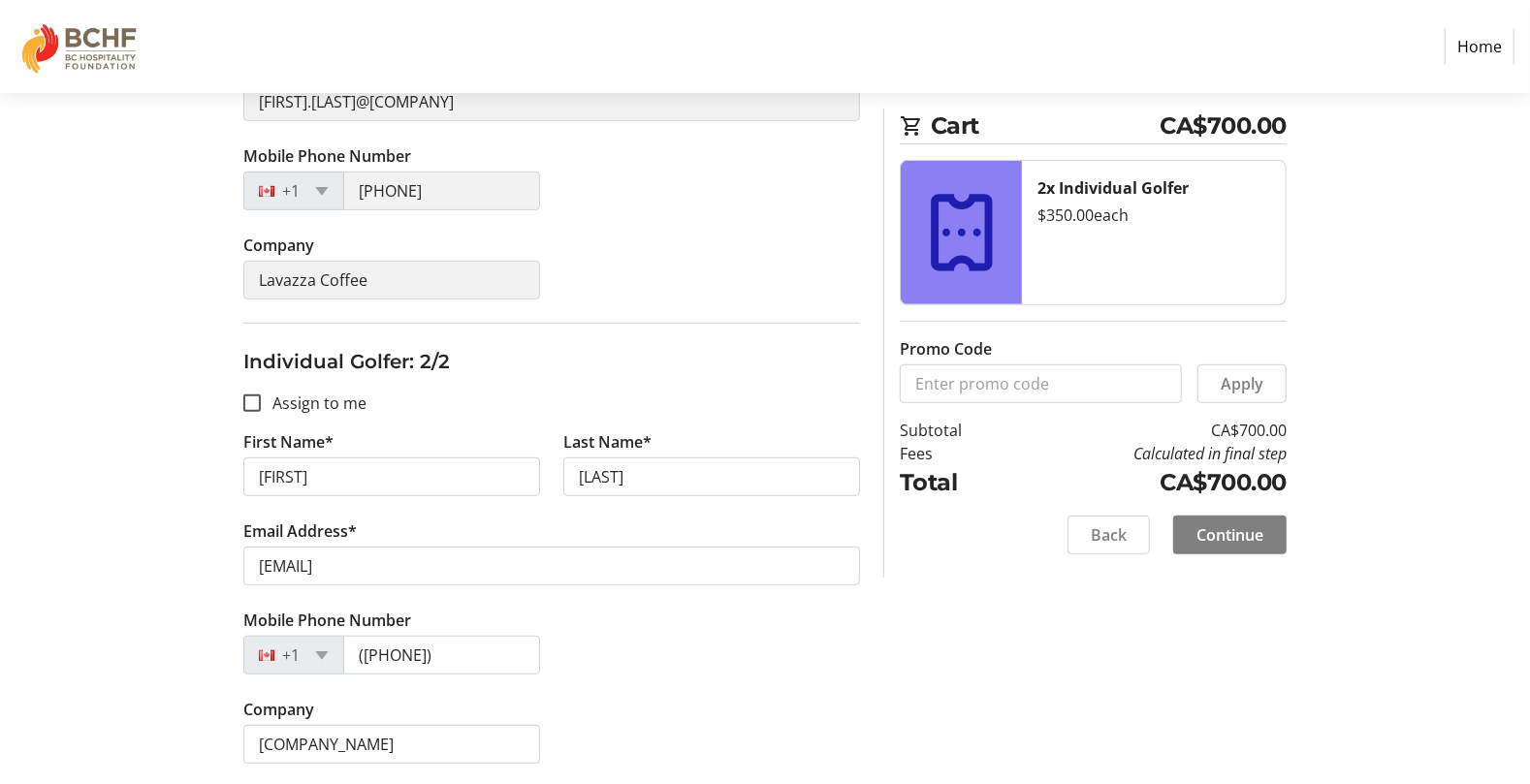 click on "Mobile Phone Number +1 ([PHONE])" 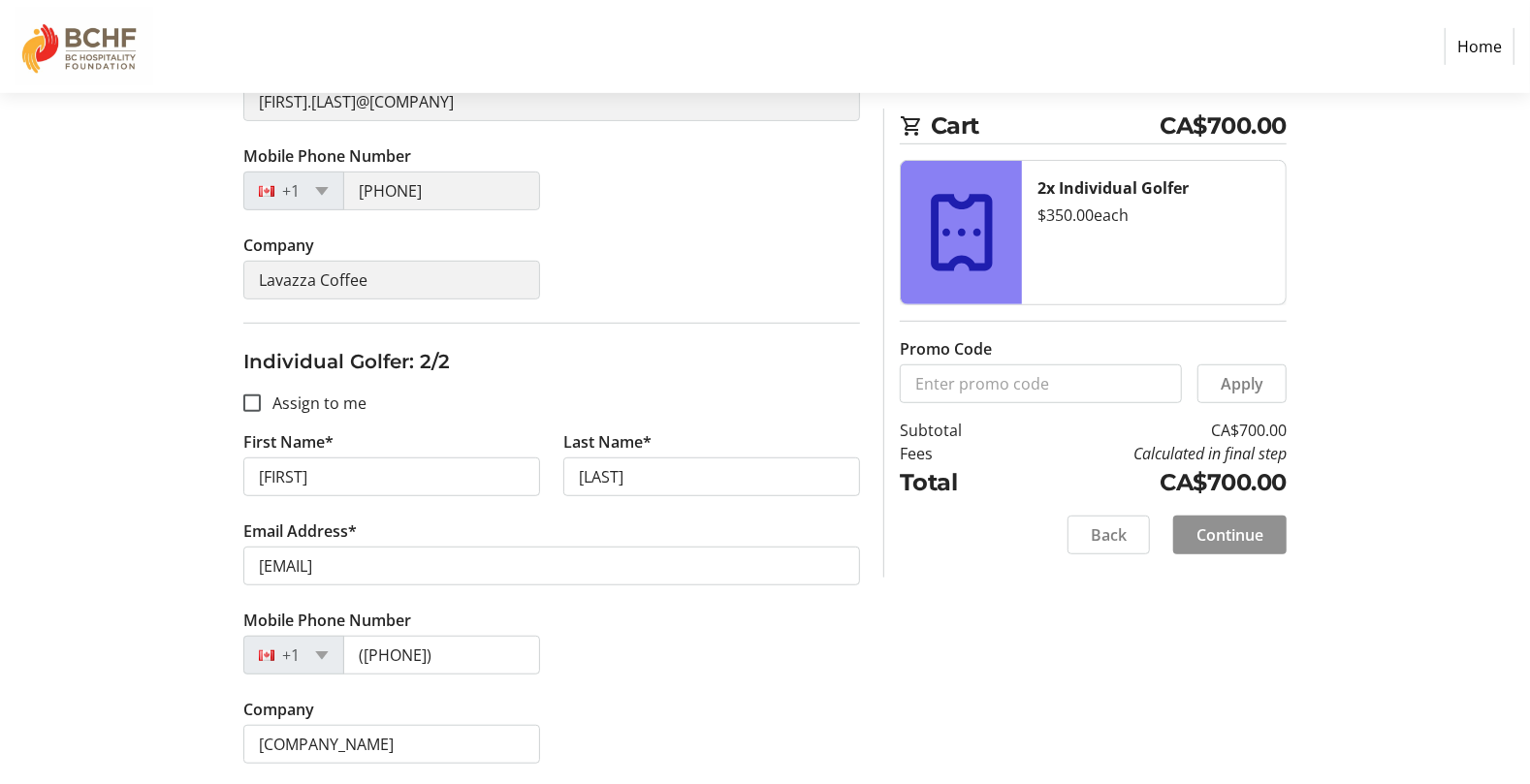 click on "Continue" 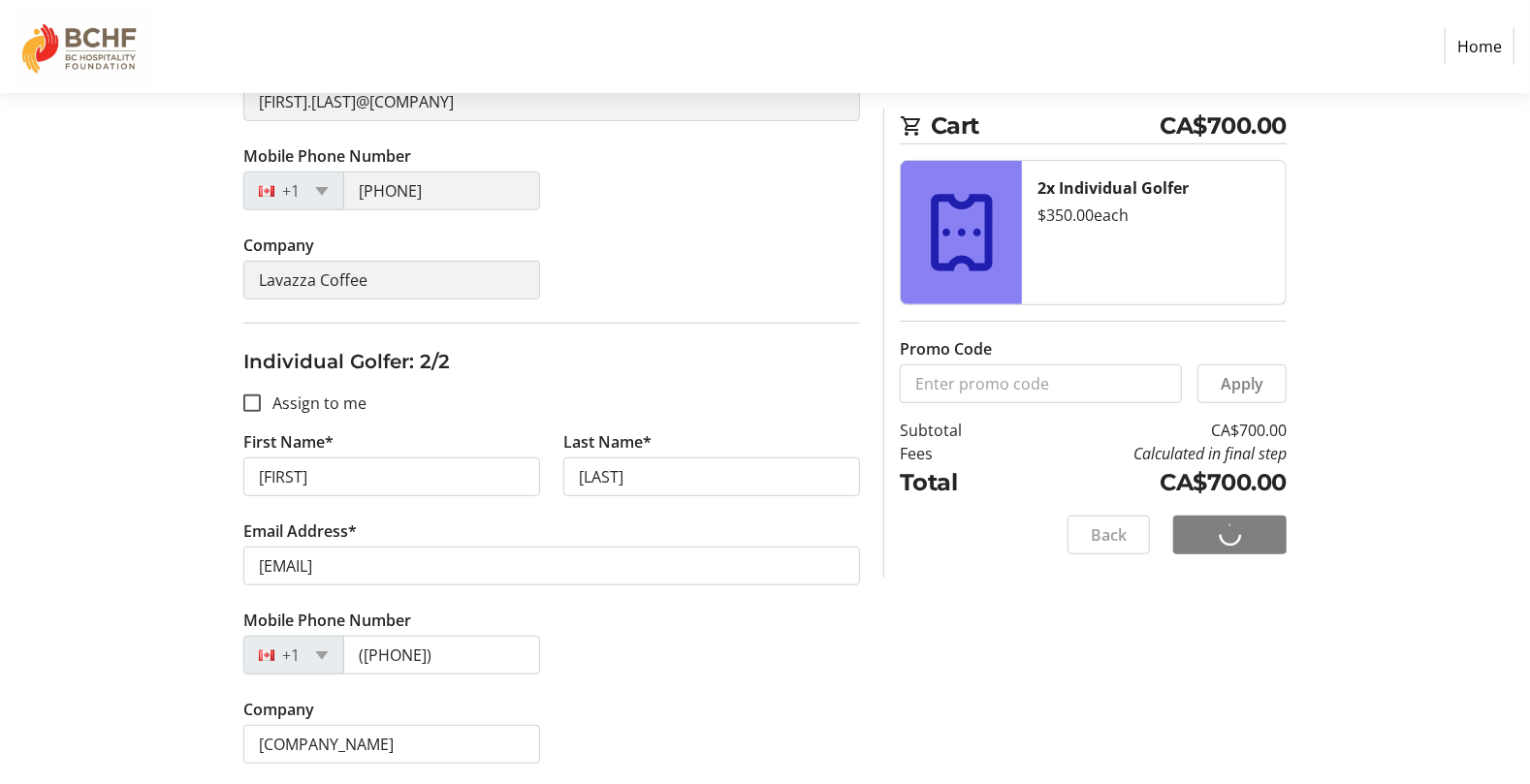 scroll, scrollTop: 0, scrollLeft: 0, axis: both 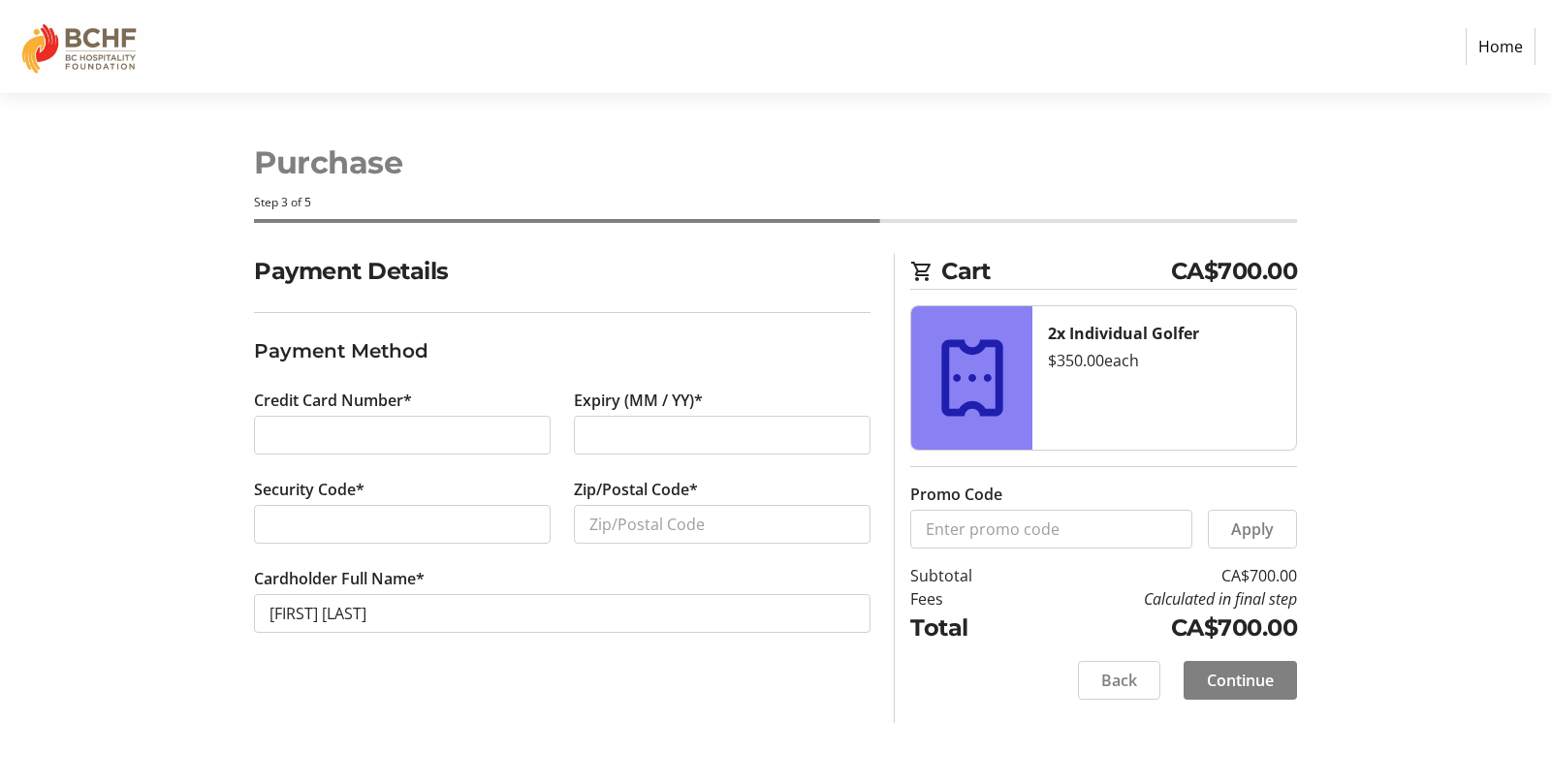 click at bounding box center [402, 435] 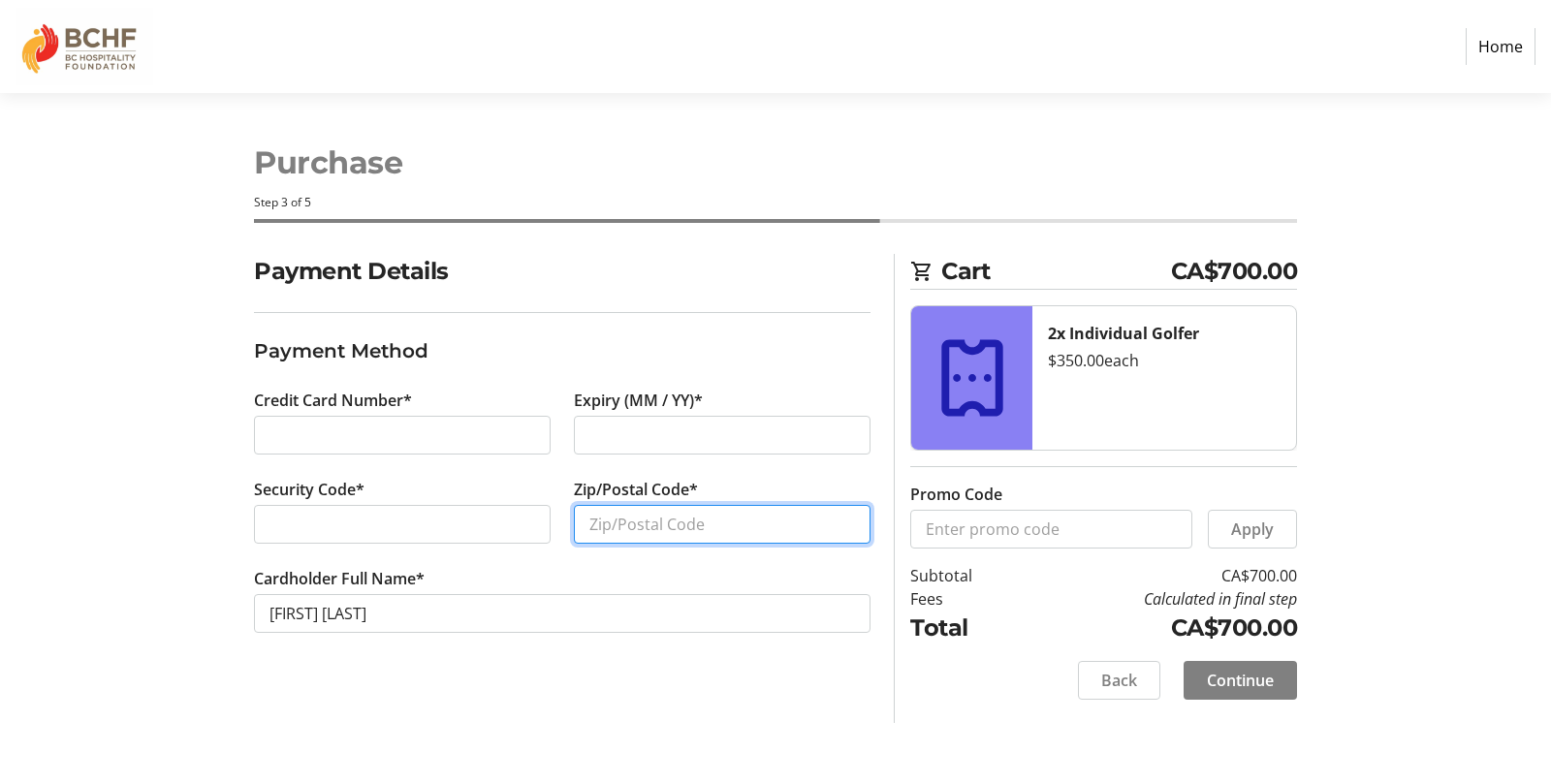 click on "Zip/Postal Code*" at bounding box center (722, 524) 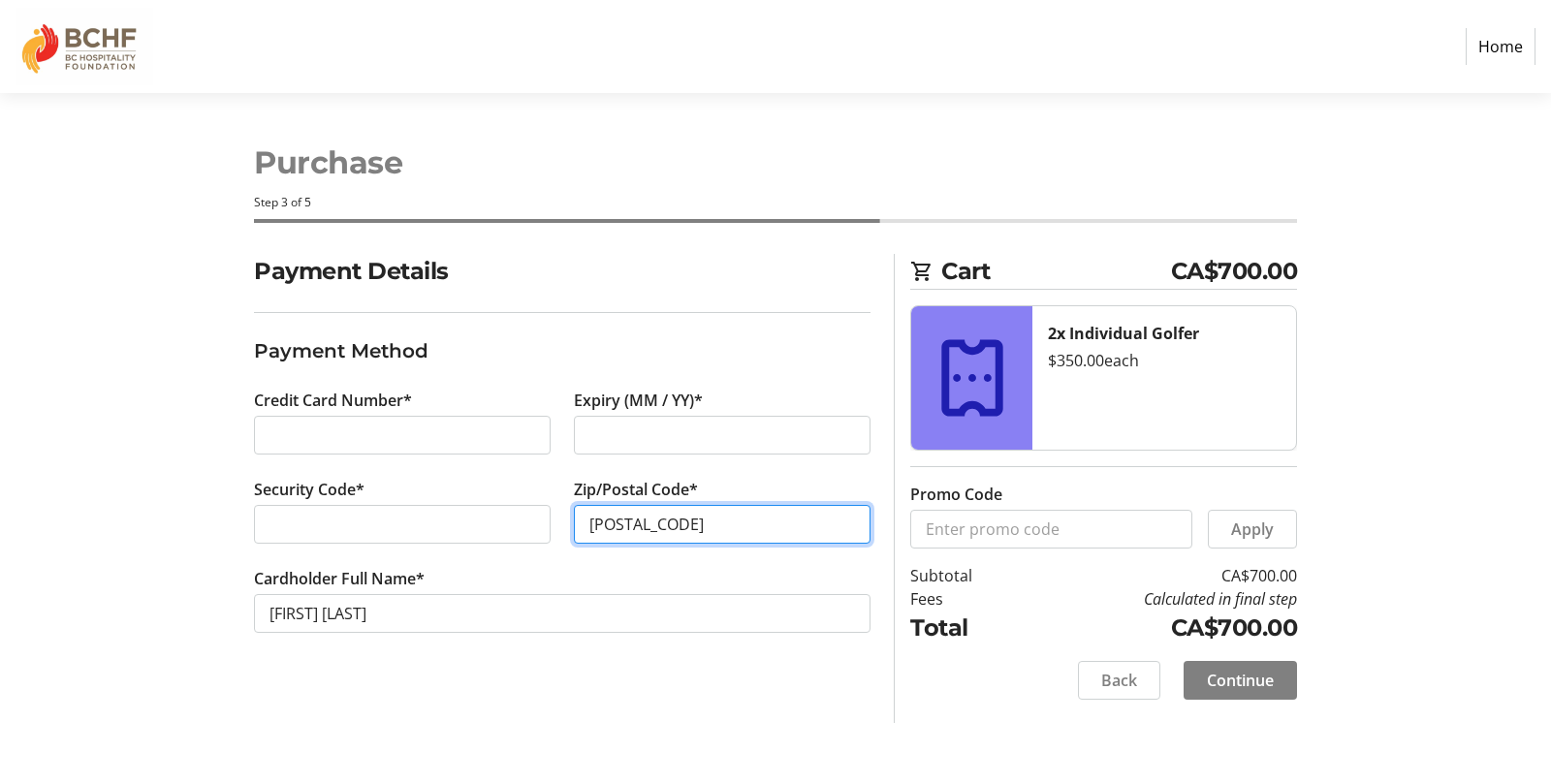 type on "[POSTAL_CODE]" 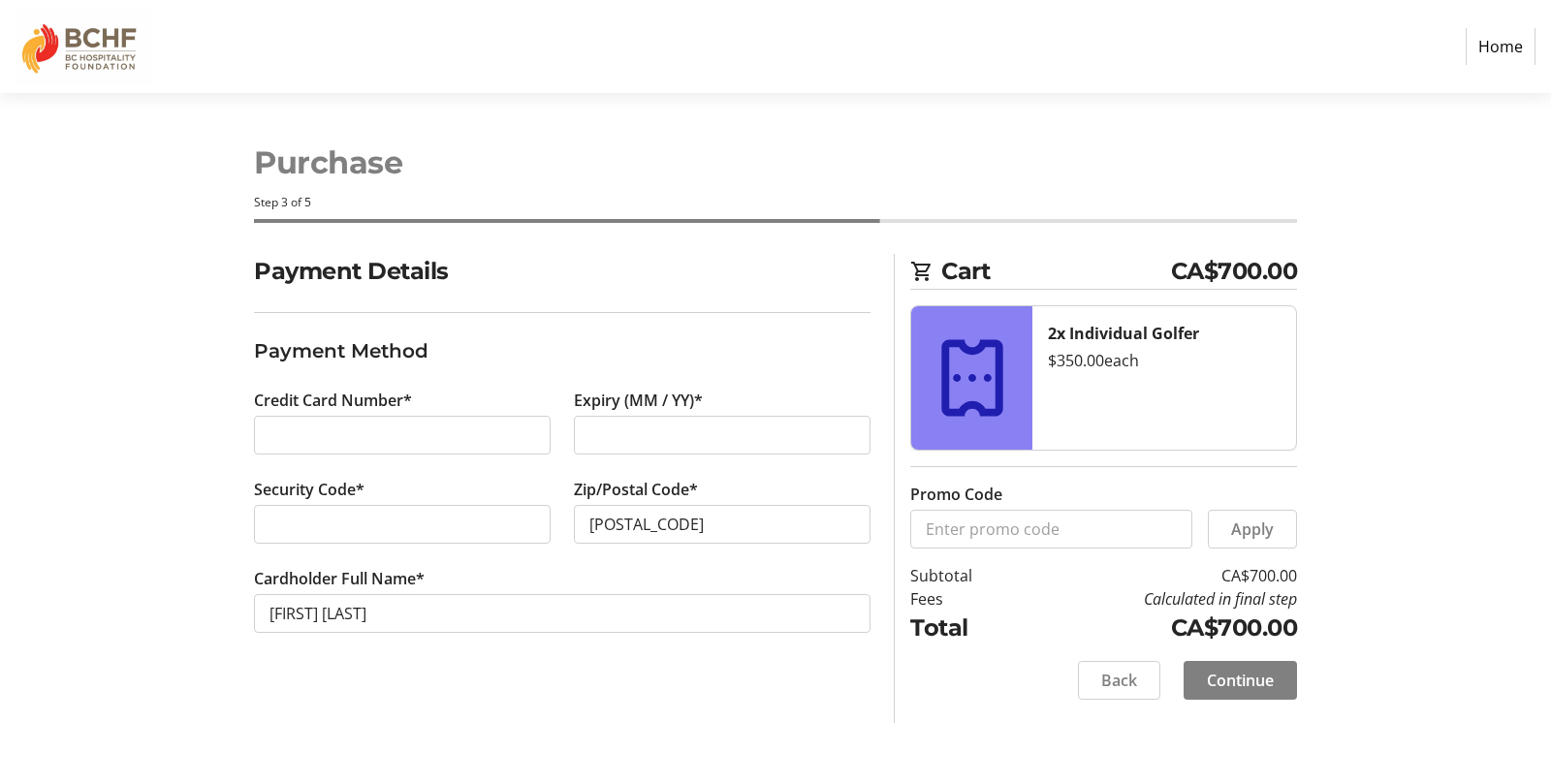 click on "Payment Details Payment Method Credit Card Number* Expiry (MM / YY)* Security Code* Zip/Postal Code* [POSTAL_CODE] Cardholder Full Name* [FIRST] [LAST]" 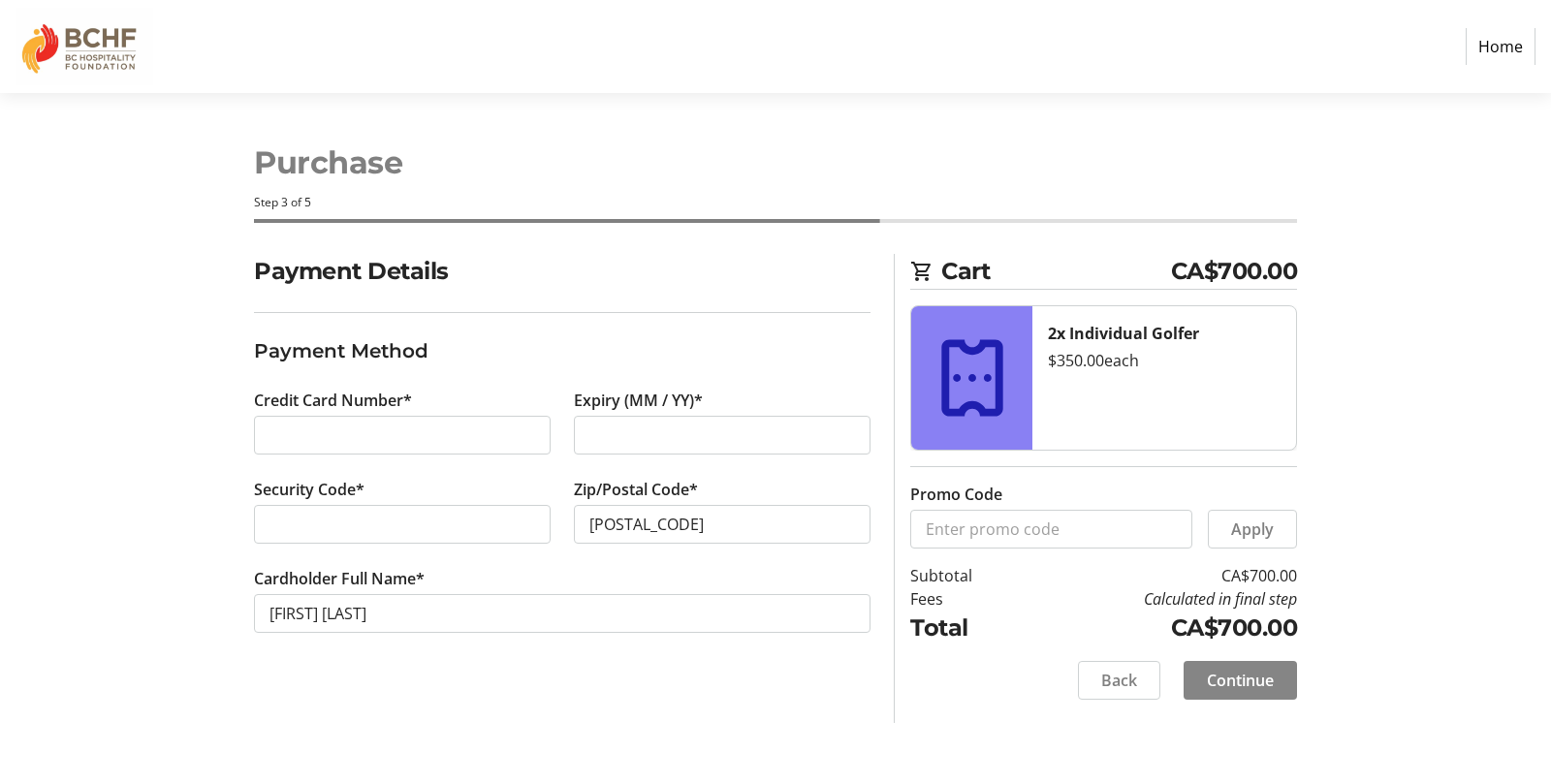 click on "Continue" 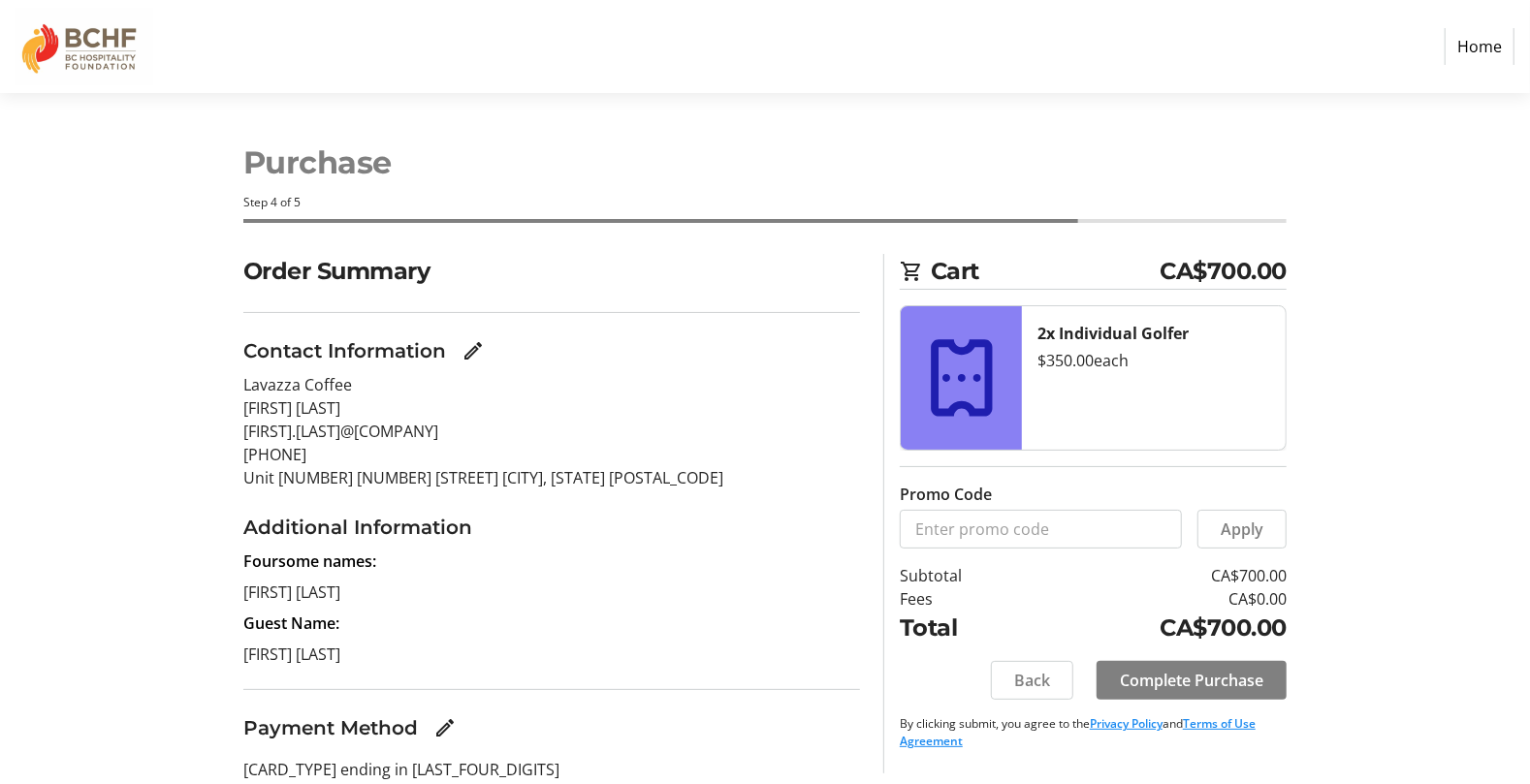 scroll, scrollTop: 89, scrollLeft: 0, axis: vertical 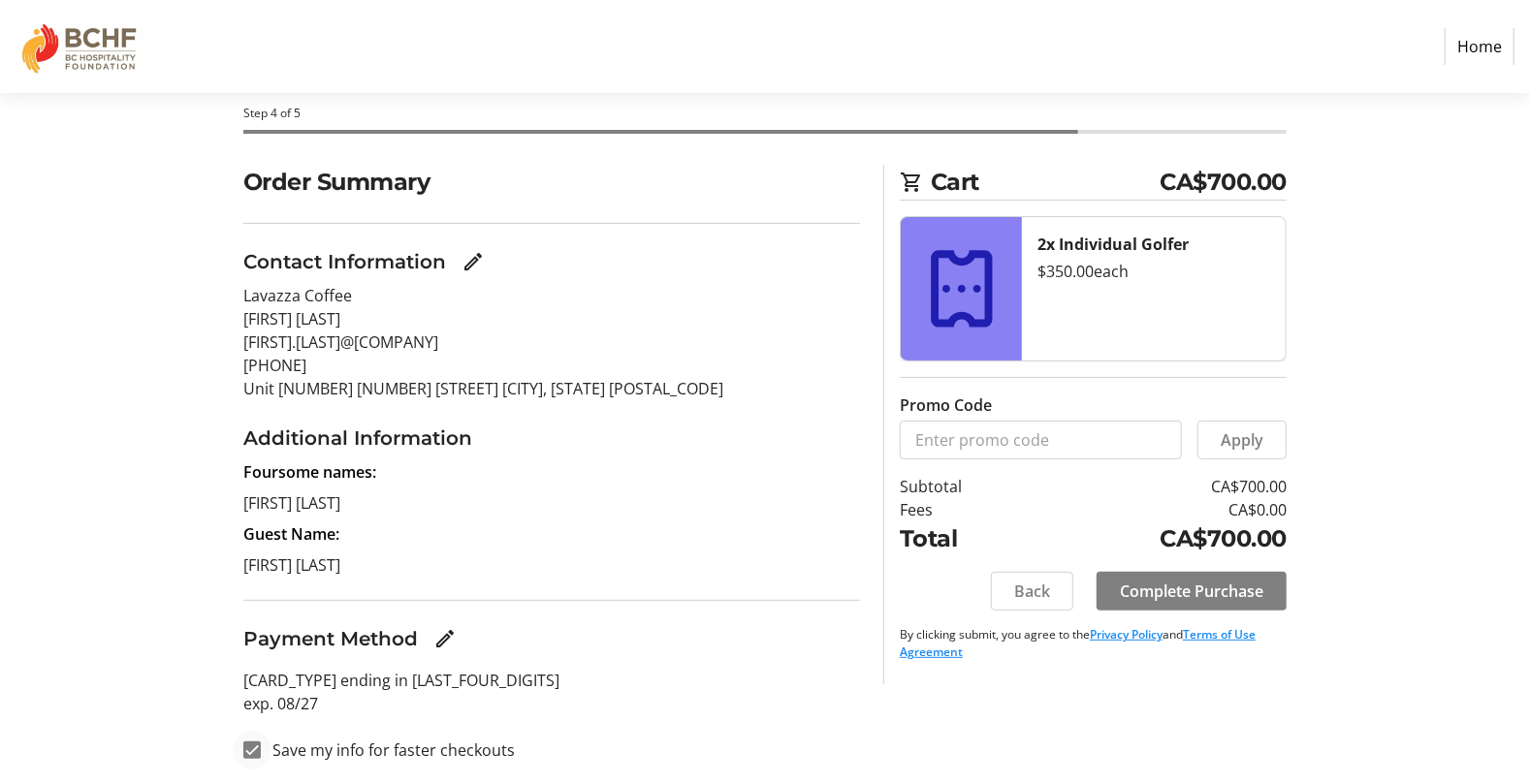click at bounding box center [252, 750] 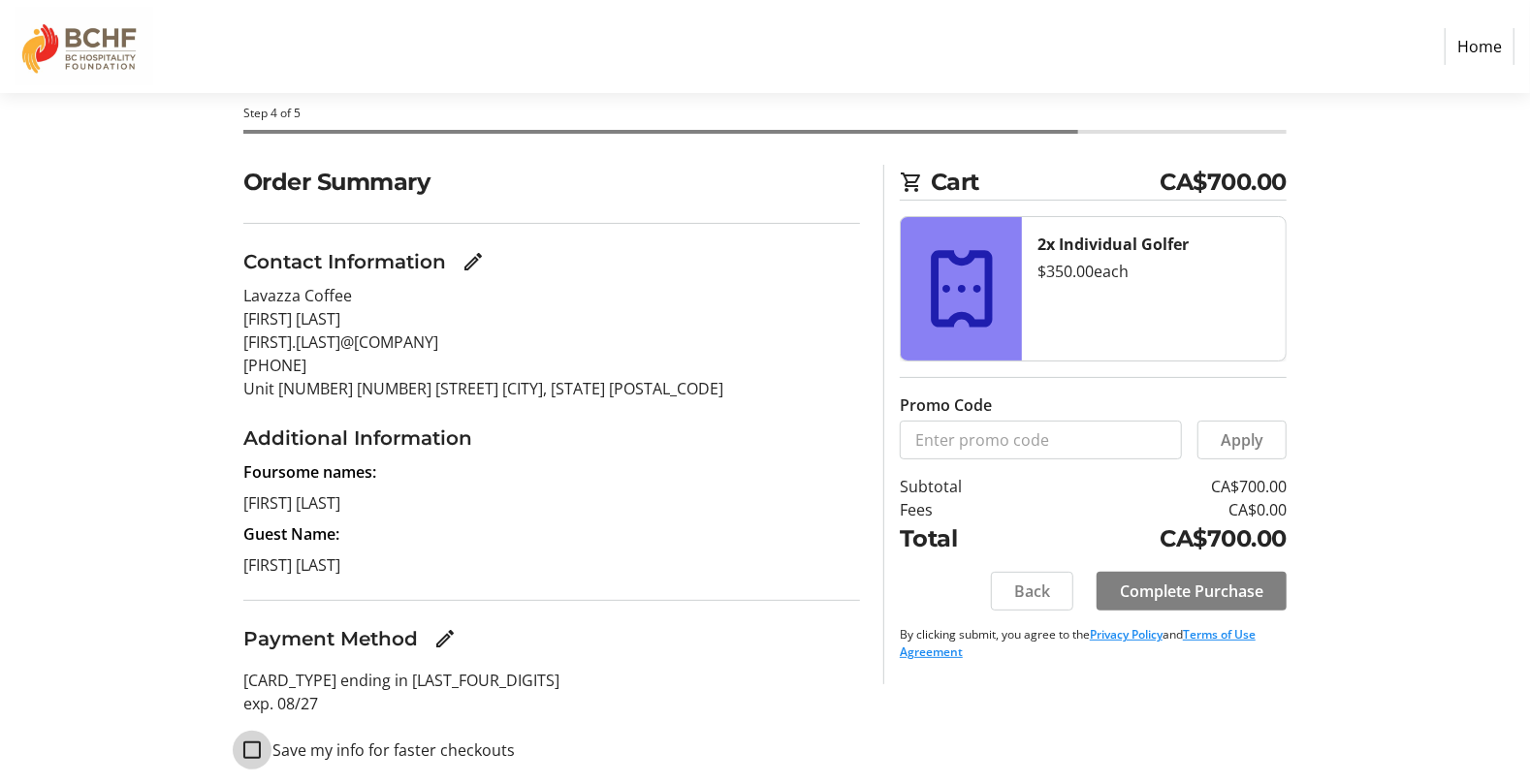 checkbox on "false" 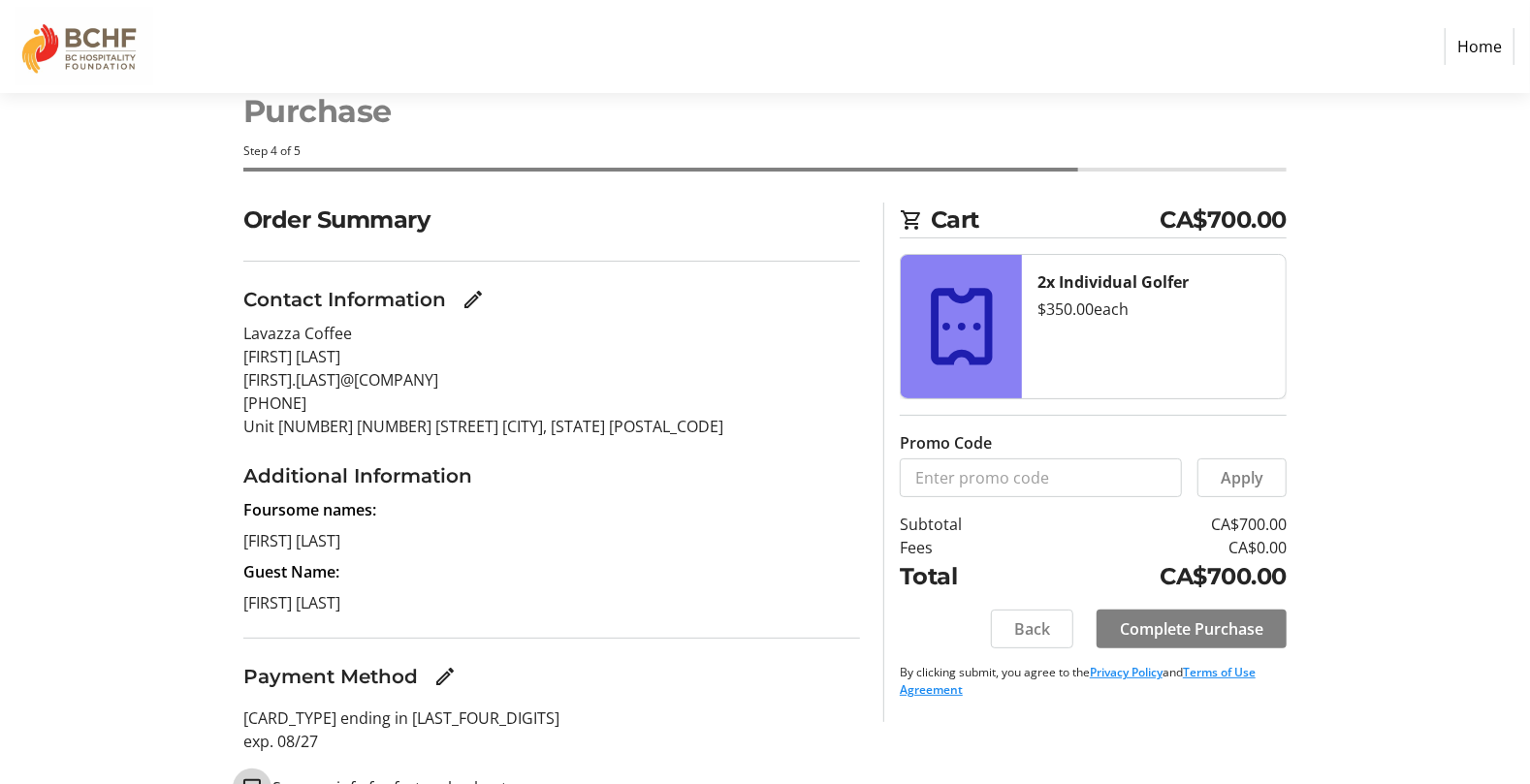scroll, scrollTop: 89, scrollLeft: 0, axis: vertical 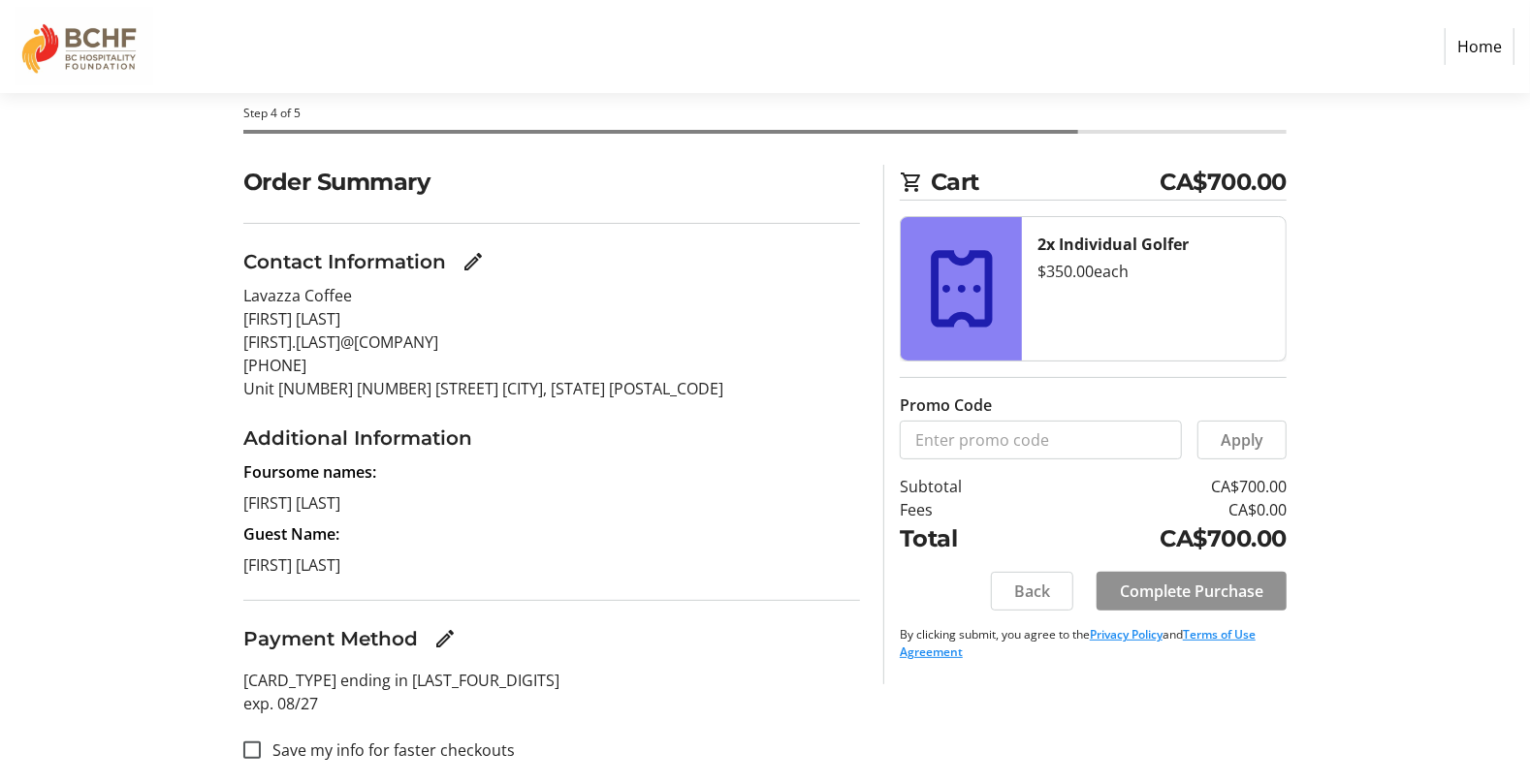 click on "Complete Purchase" 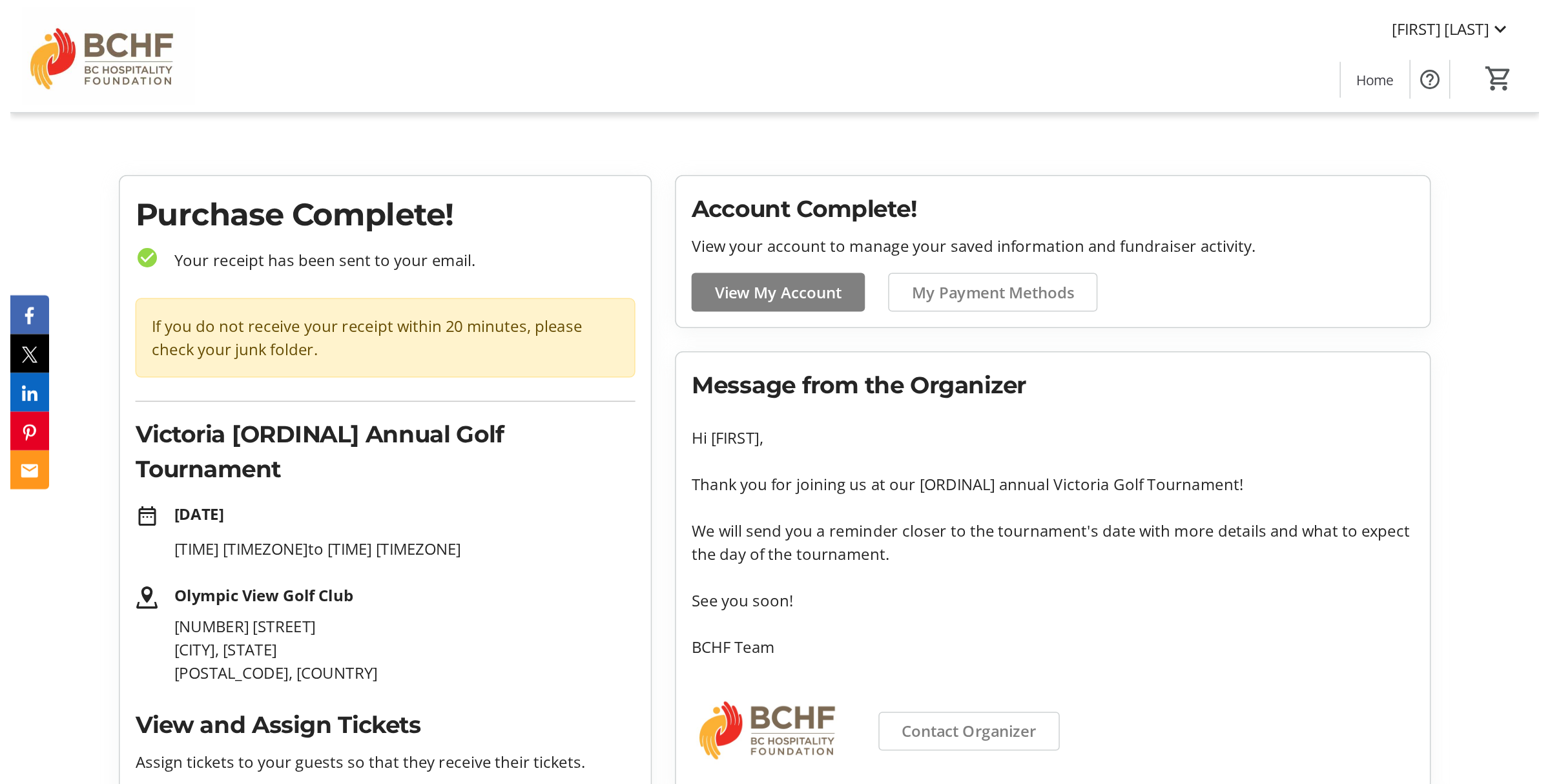 scroll, scrollTop: 0, scrollLeft: 0, axis: both 